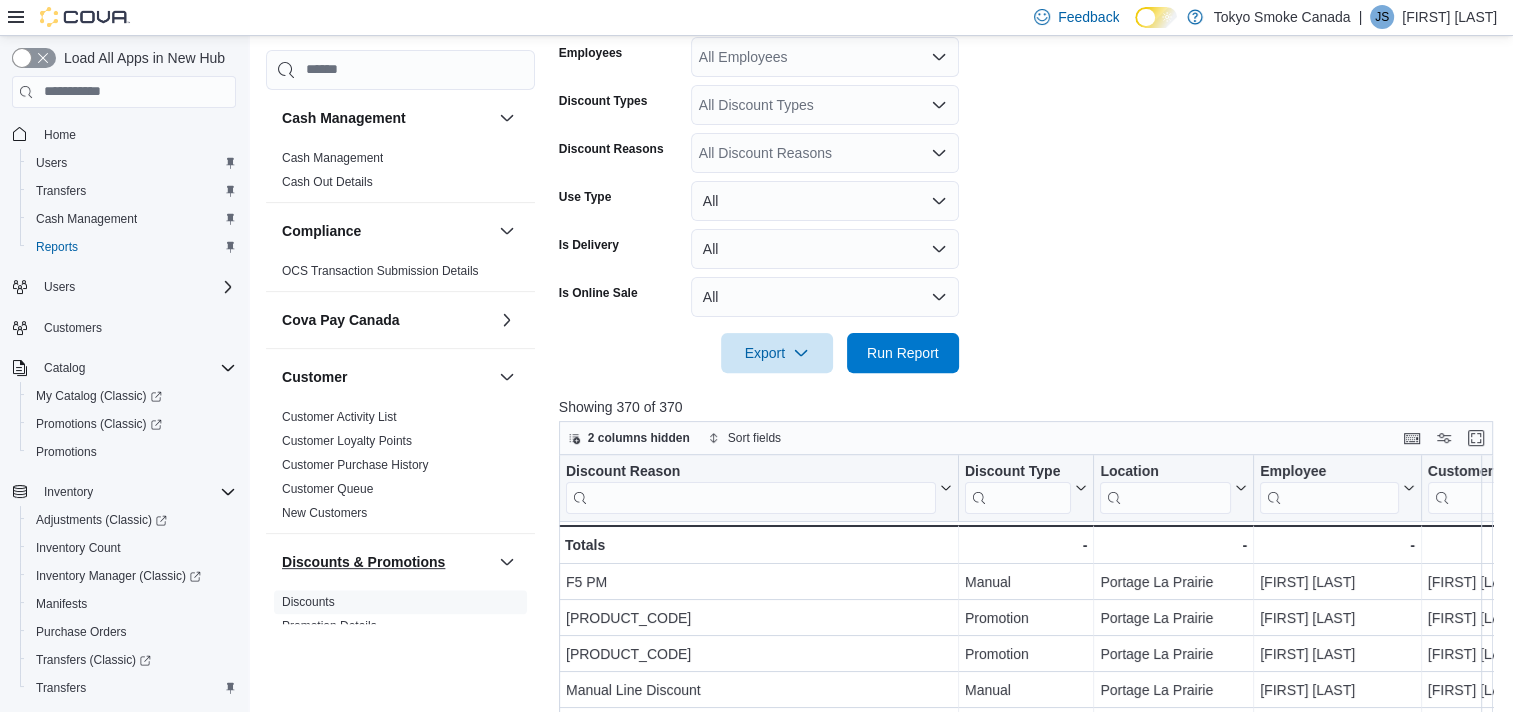 scroll, scrollTop: 577, scrollLeft: 0, axis: vertical 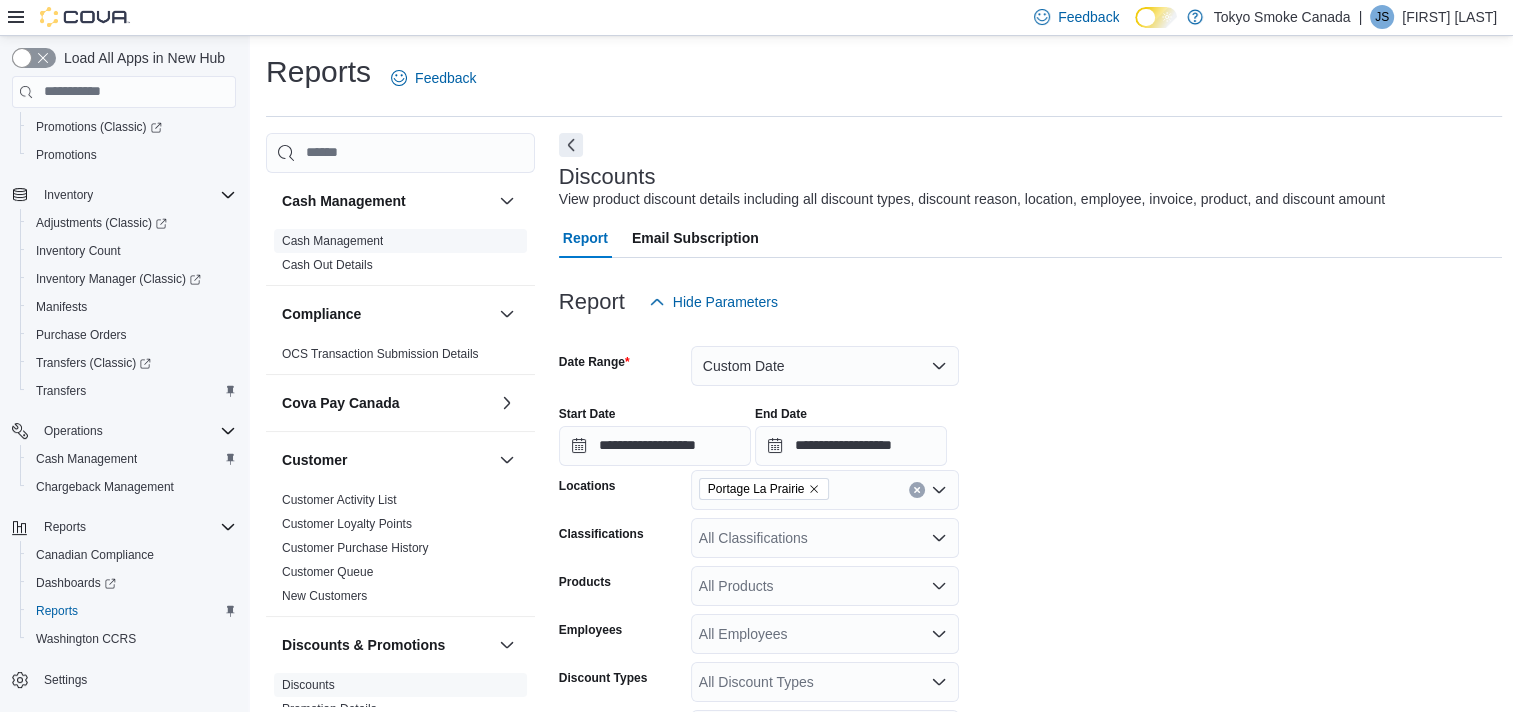 click on "Cash Management" at bounding box center (332, 241) 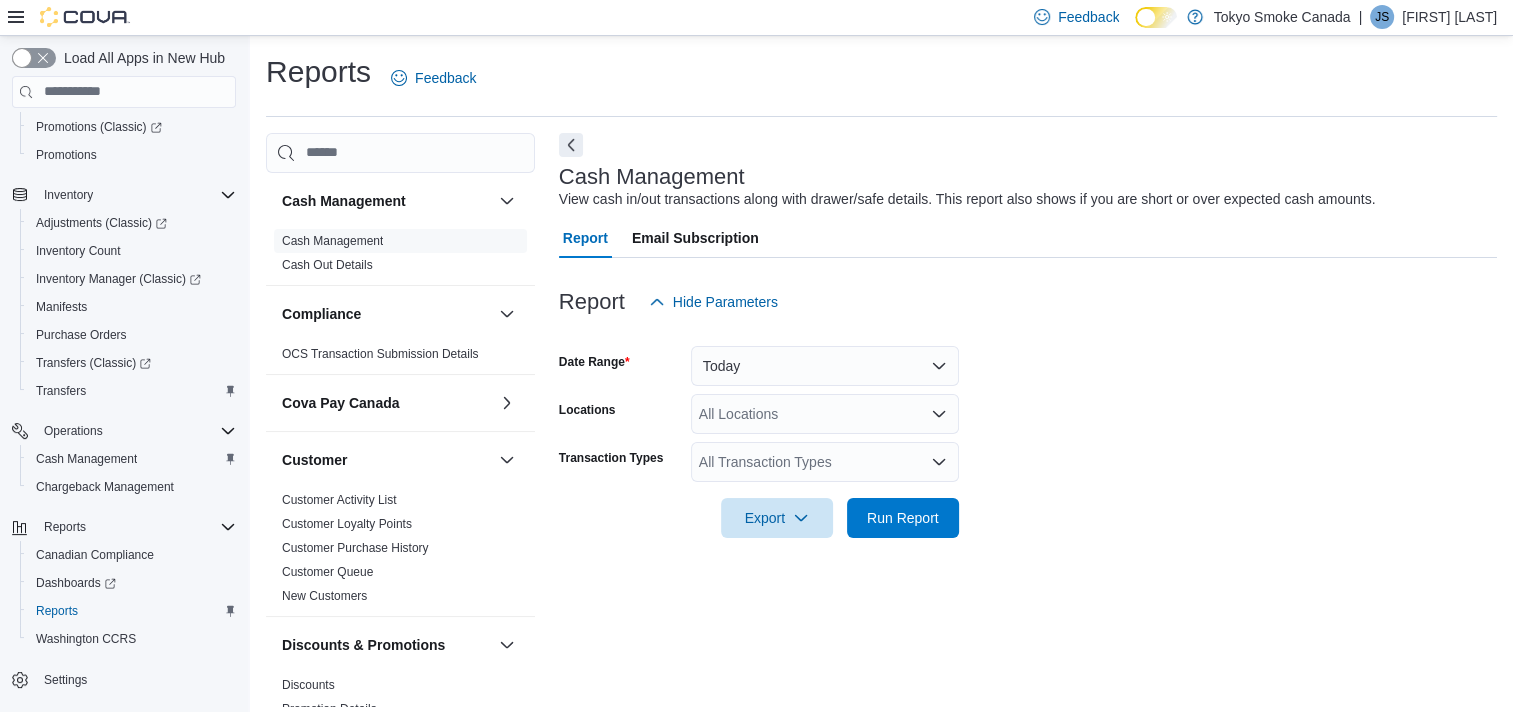 scroll, scrollTop: 10, scrollLeft: 0, axis: vertical 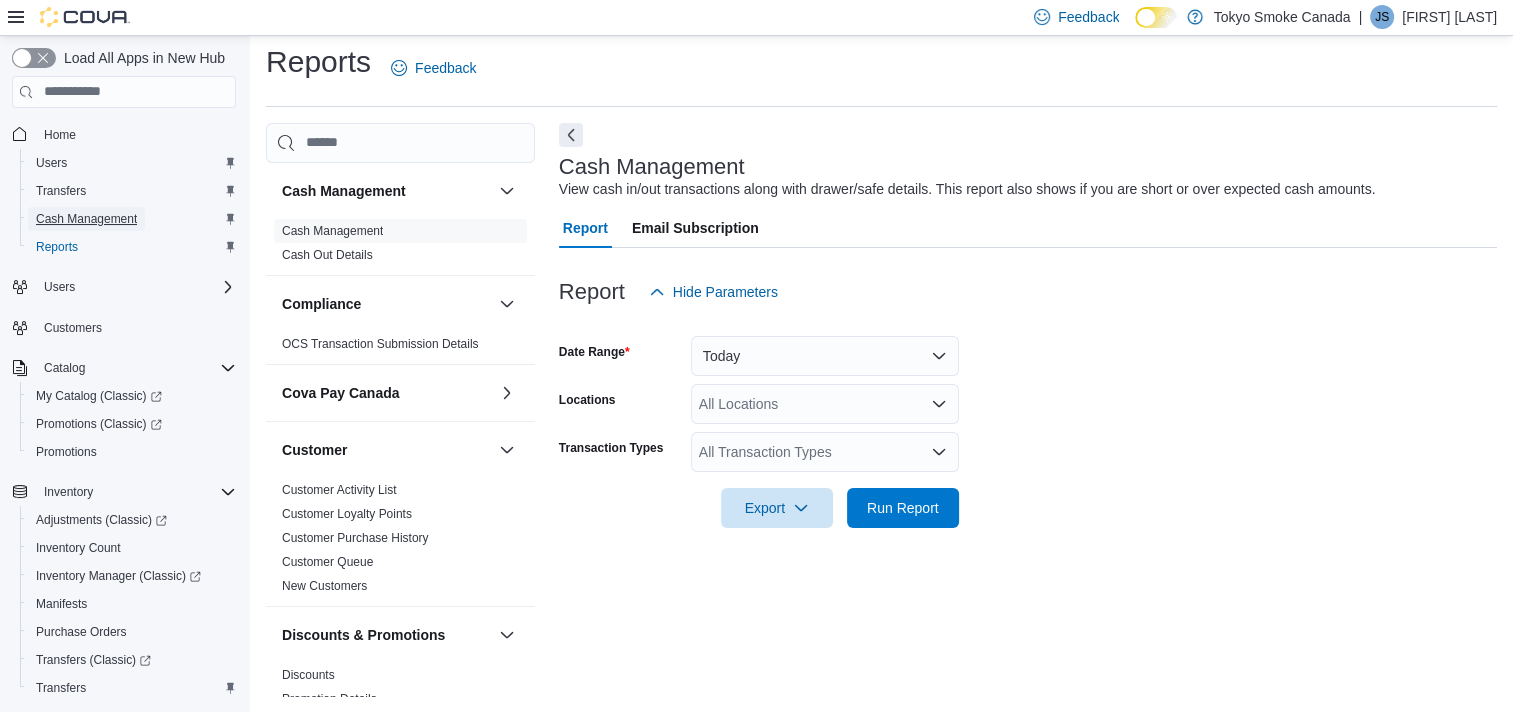 click on "Cash Management" at bounding box center (86, 219) 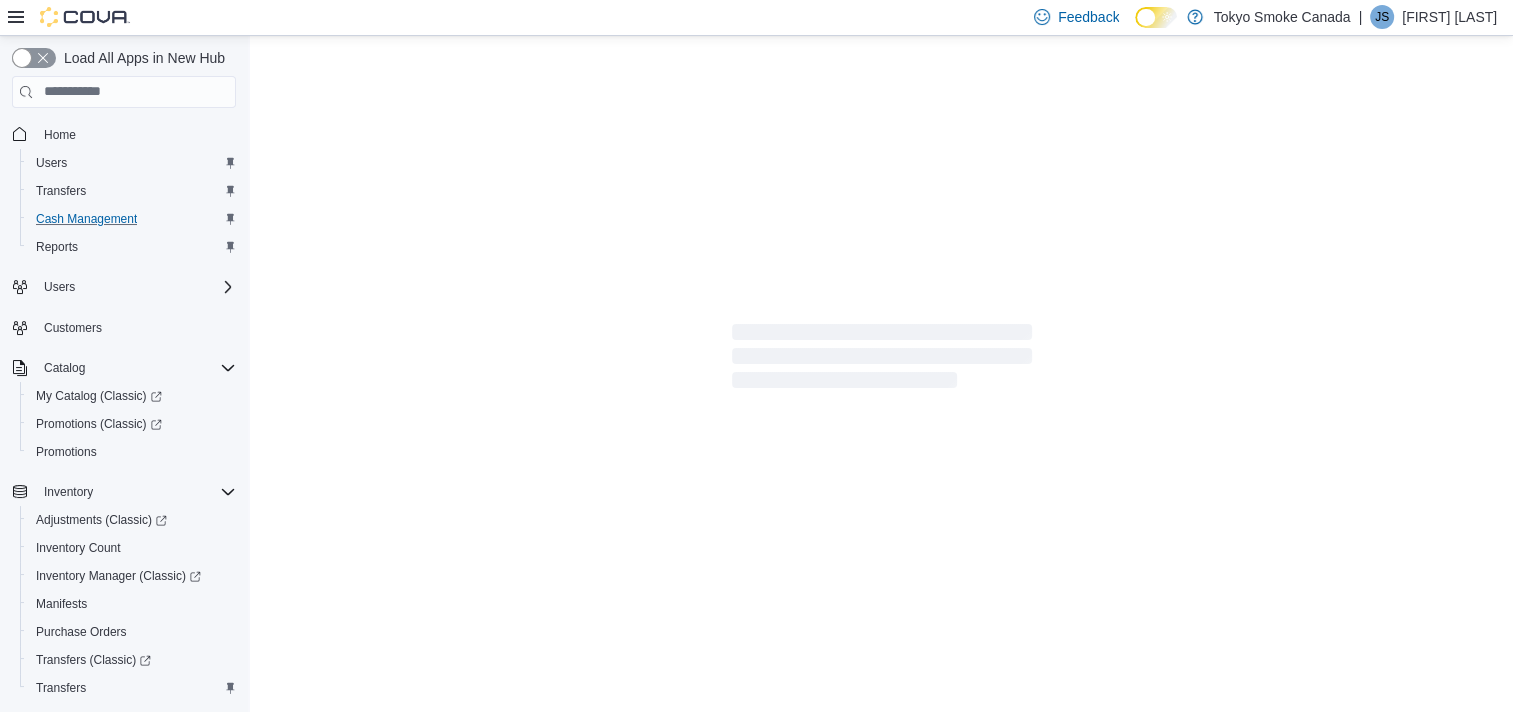 scroll, scrollTop: 0, scrollLeft: 0, axis: both 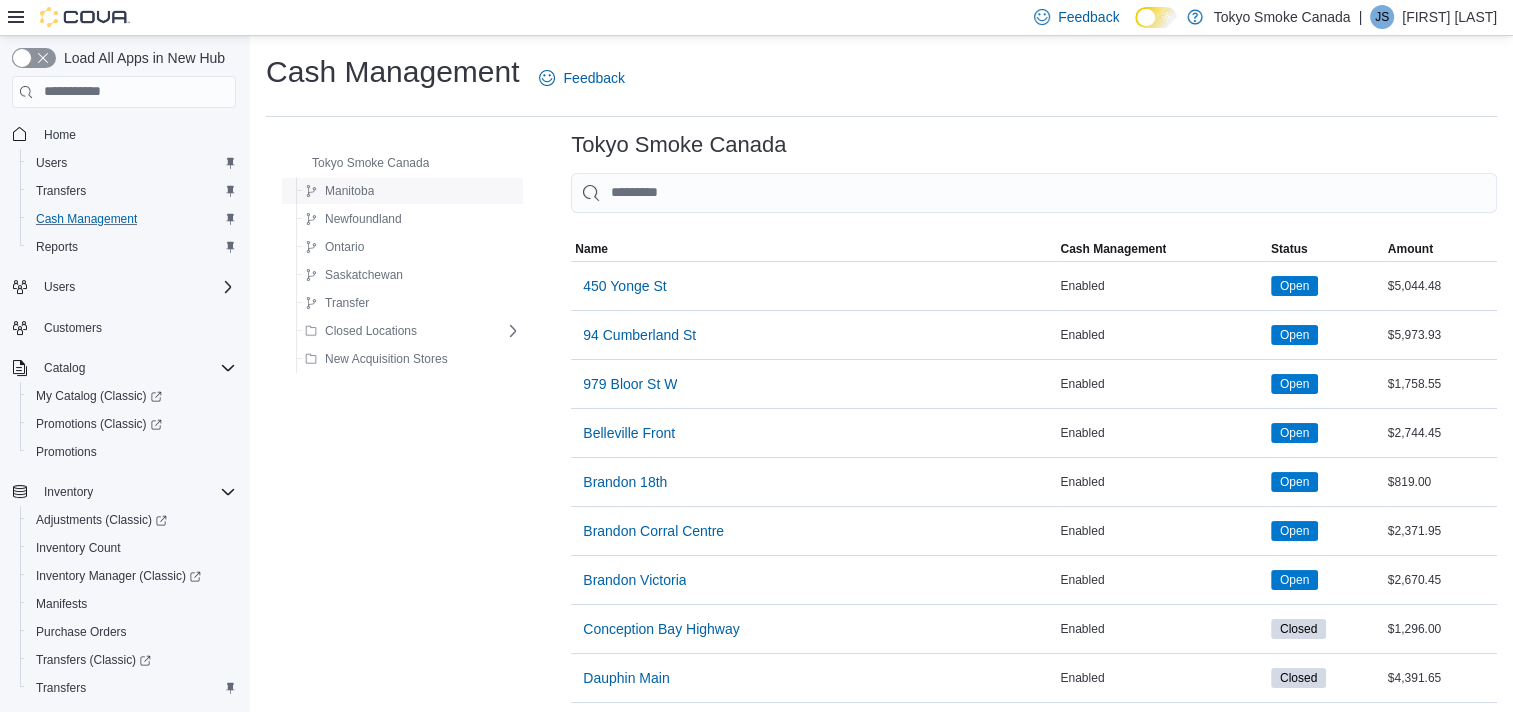 click on "Manitoba" at bounding box center [409, 191] 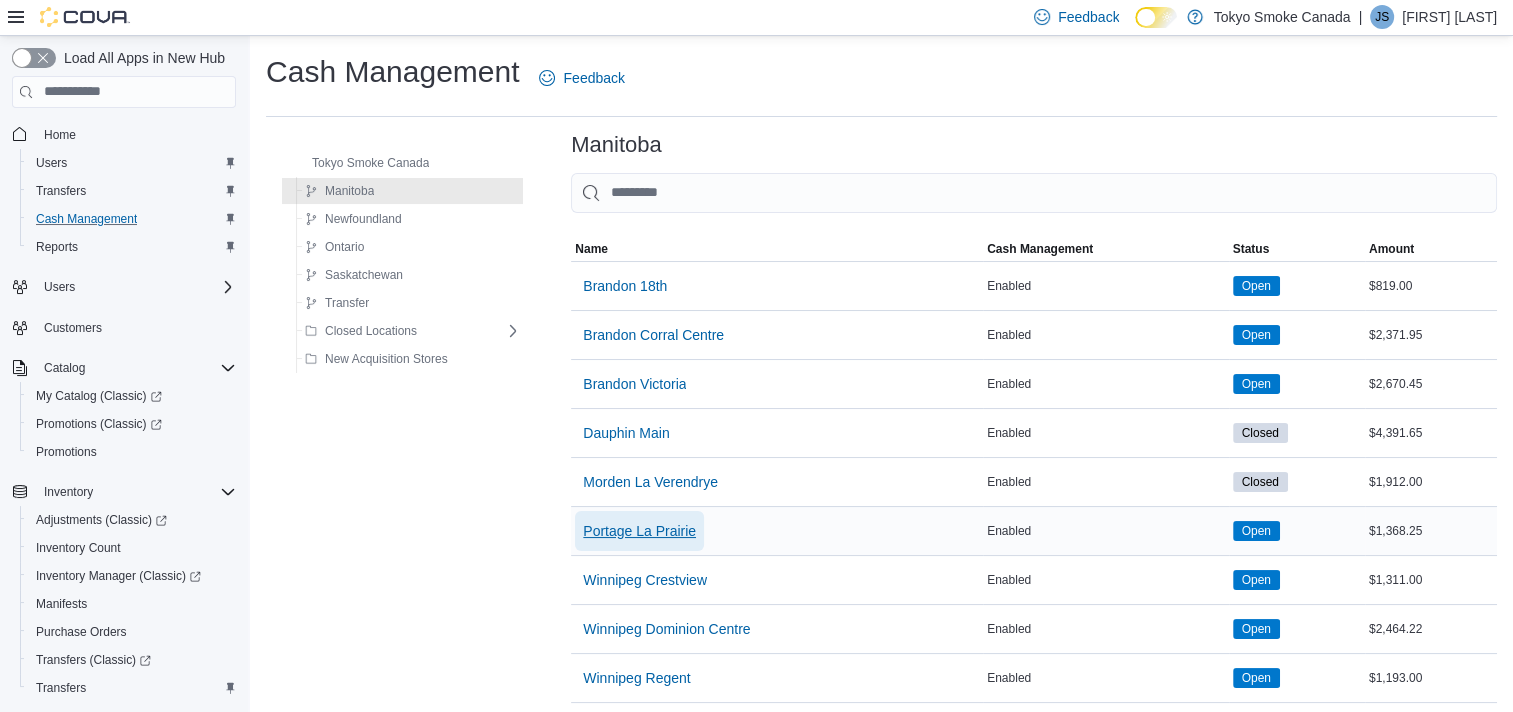 click on "Portage La Prairie" at bounding box center [639, 531] 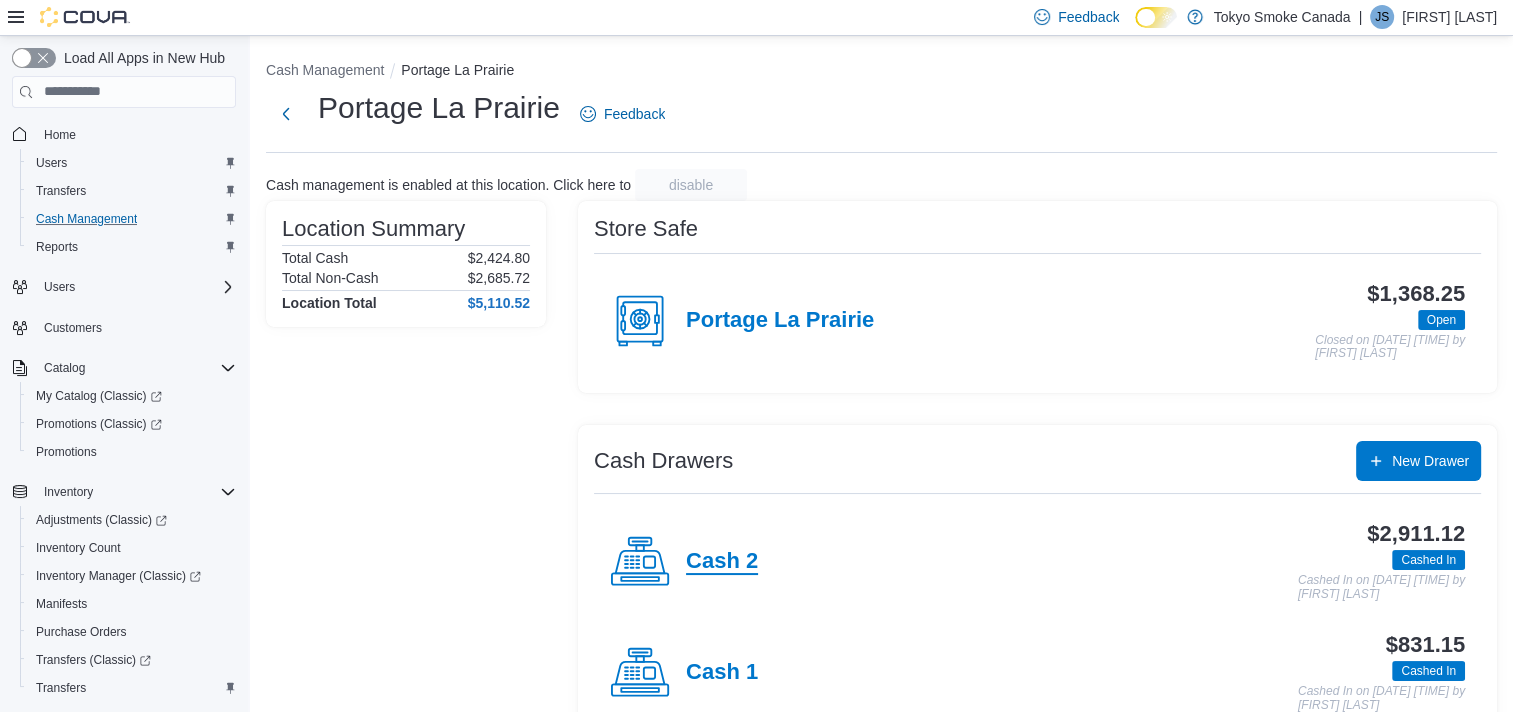 click on "Cash 2" at bounding box center [722, 562] 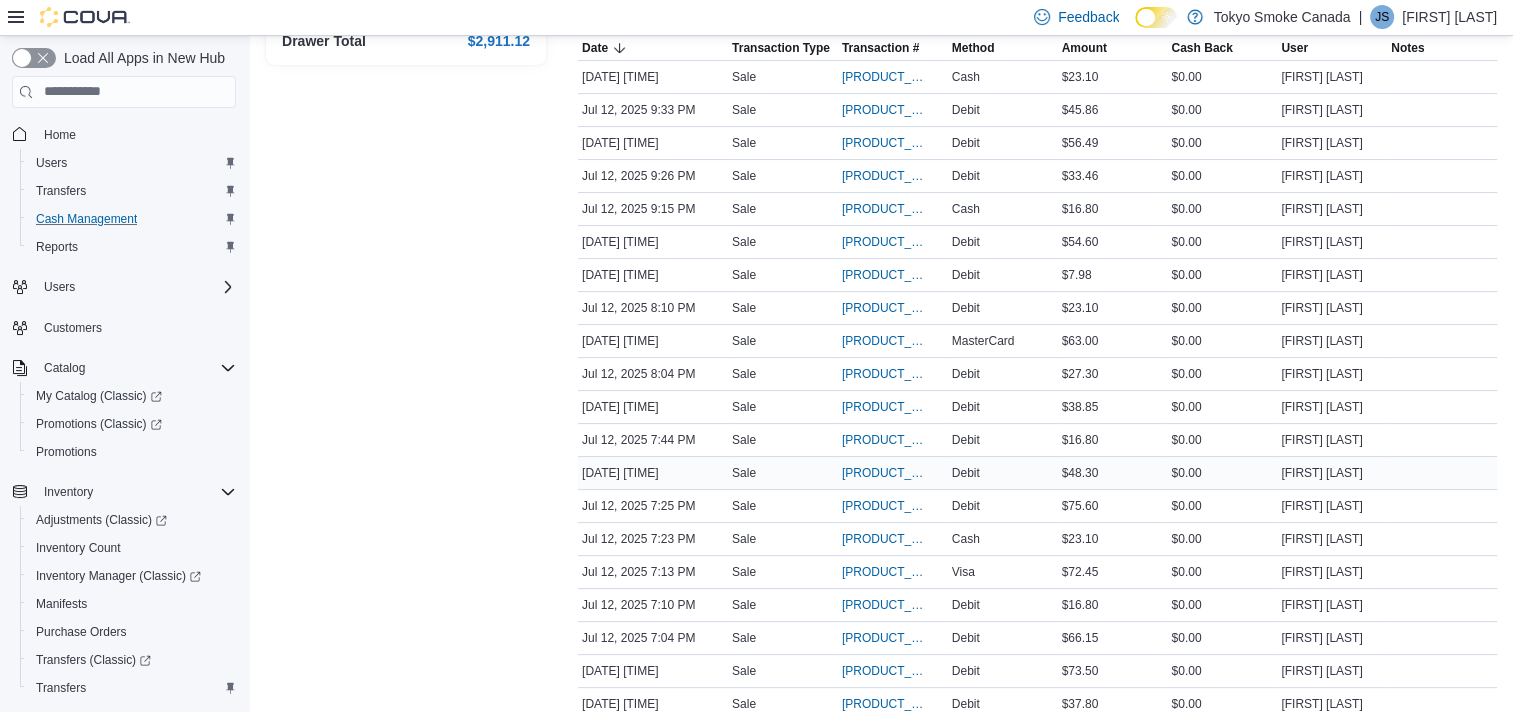 scroll, scrollTop: 400, scrollLeft: 0, axis: vertical 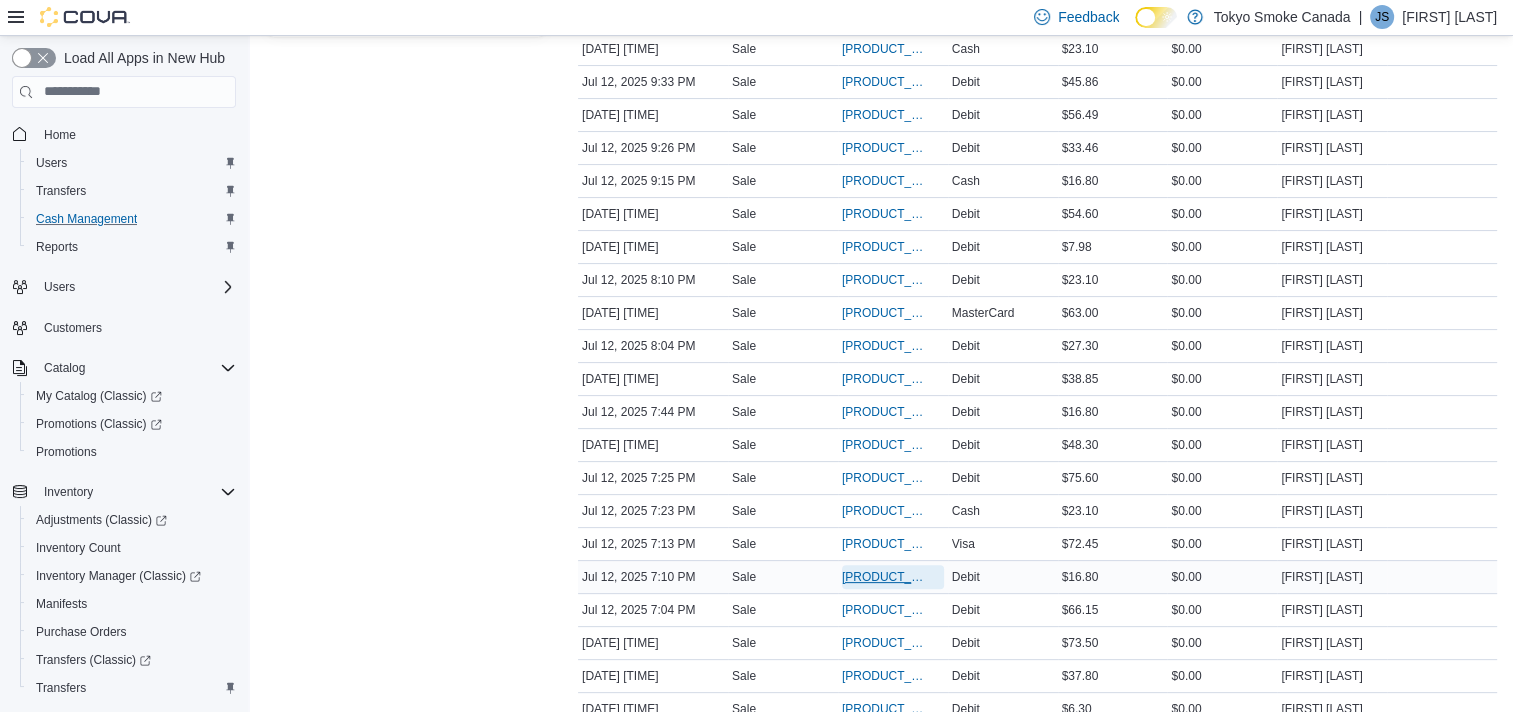 click on "[PRODUCT_CODE]" at bounding box center (883, 577) 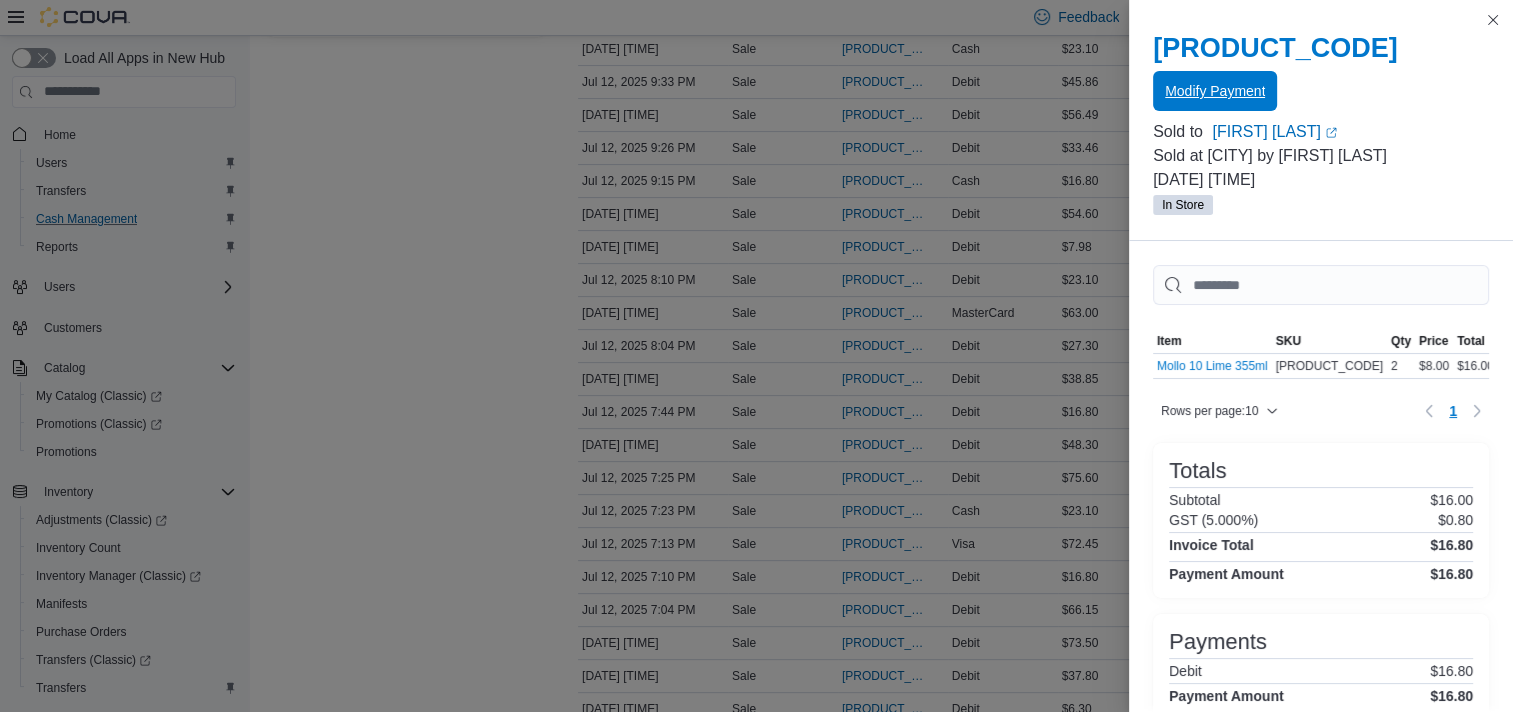 click on "Modify Payment" at bounding box center [1215, 91] 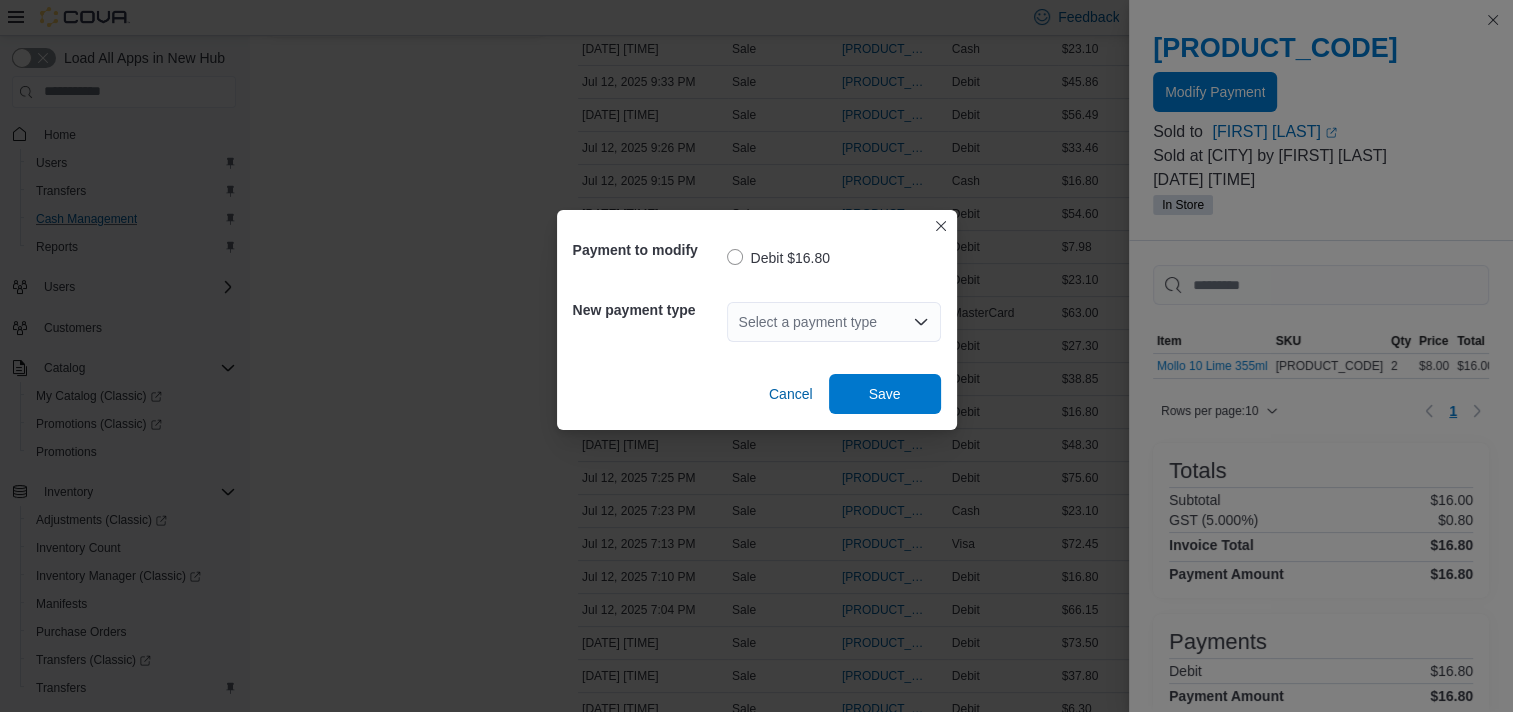 click 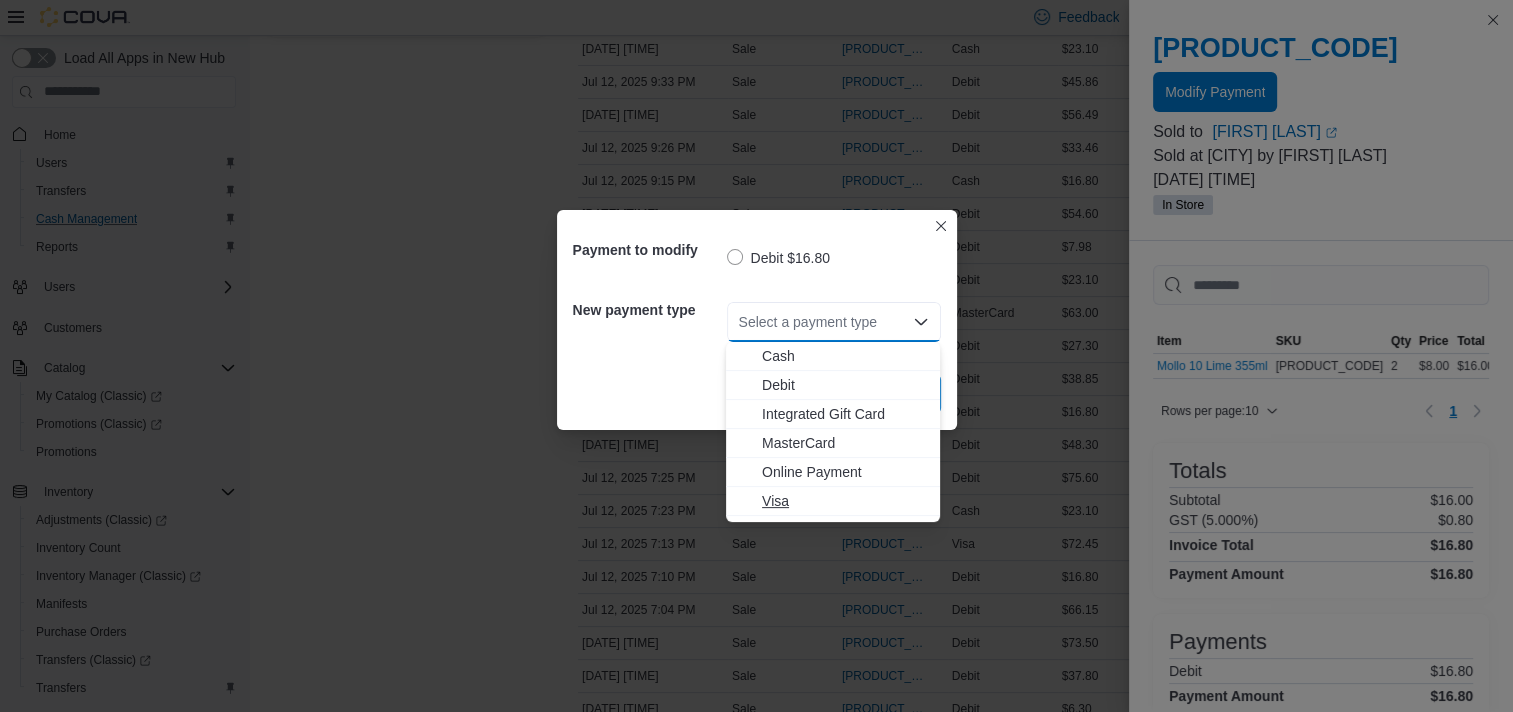 click on "Visa" at bounding box center (845, 501) 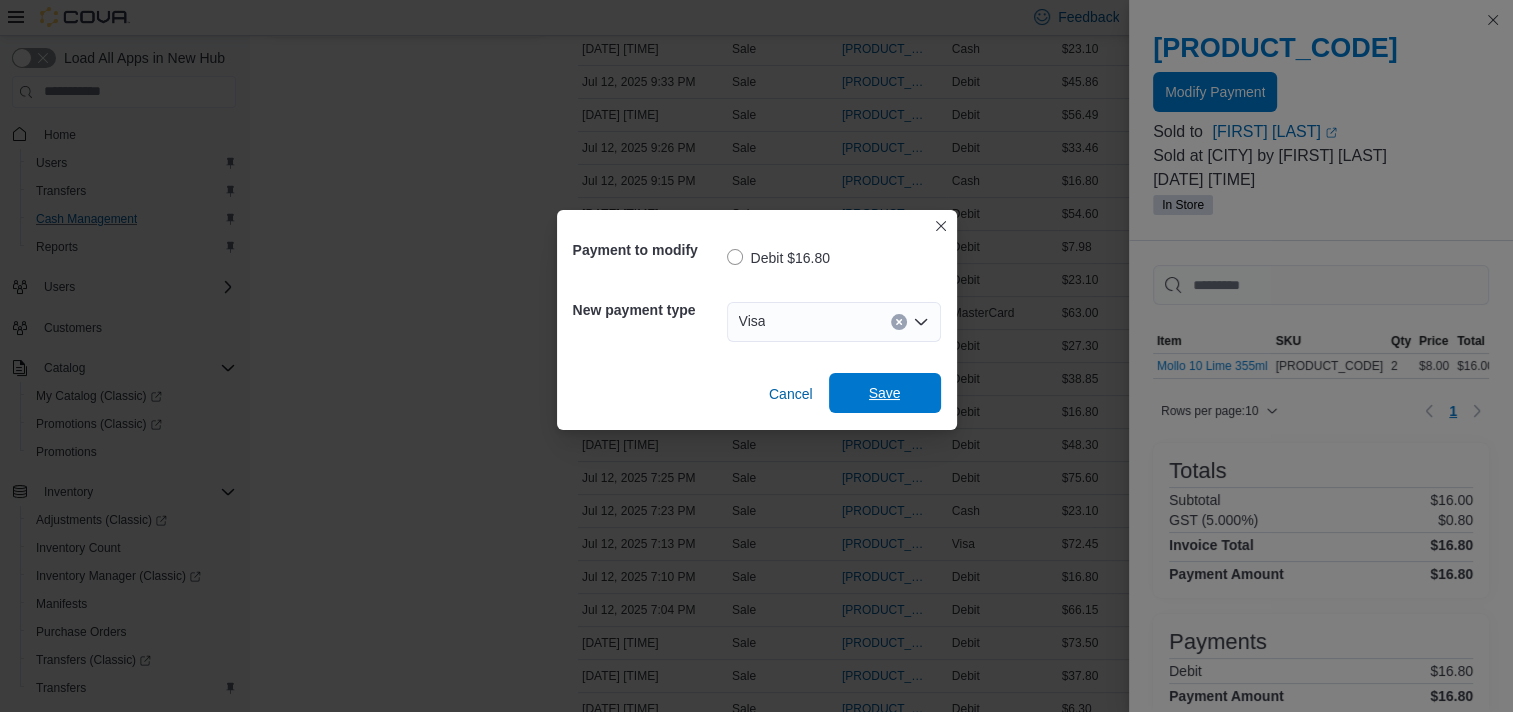click on "Save" at bounding box center (885, 393) 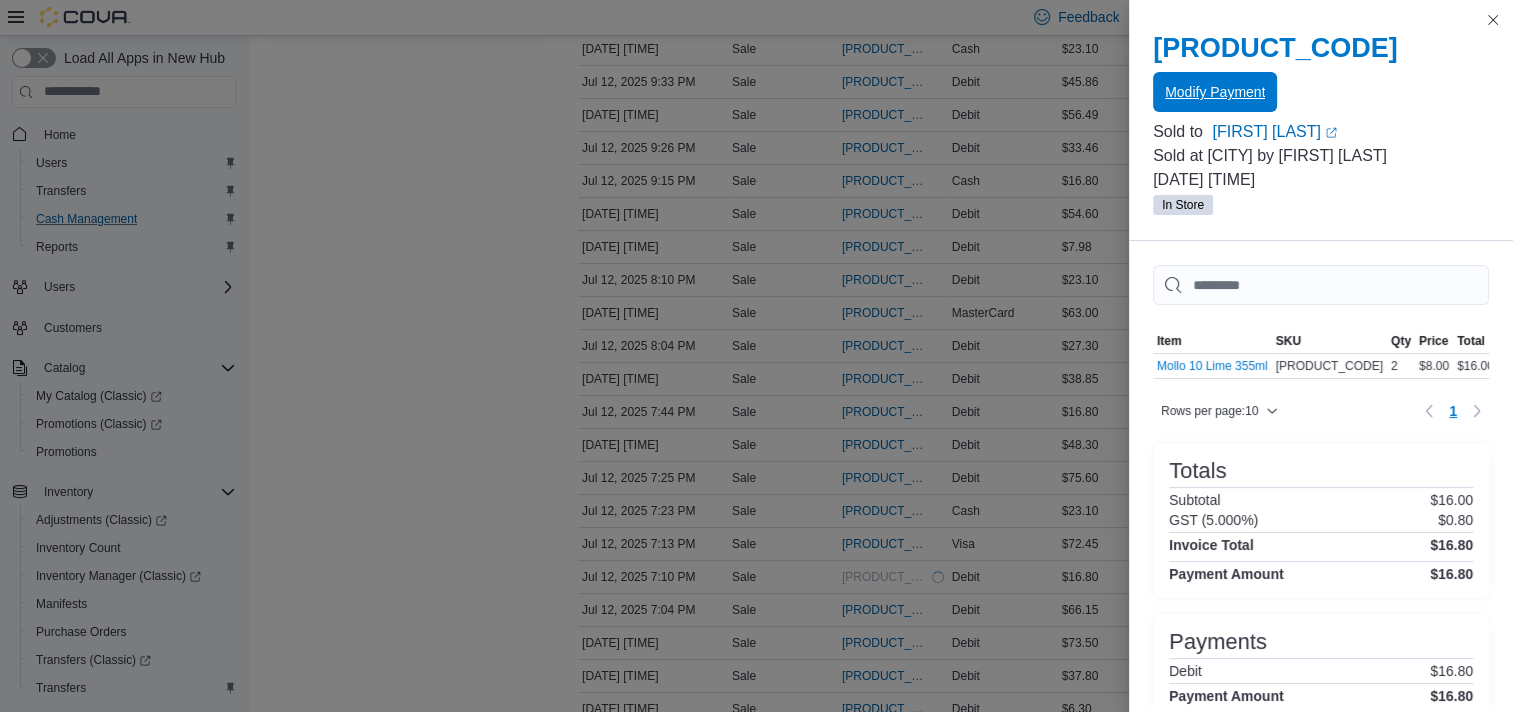scroll, scrollTop: 0, scrollLeft: 0, axis: both 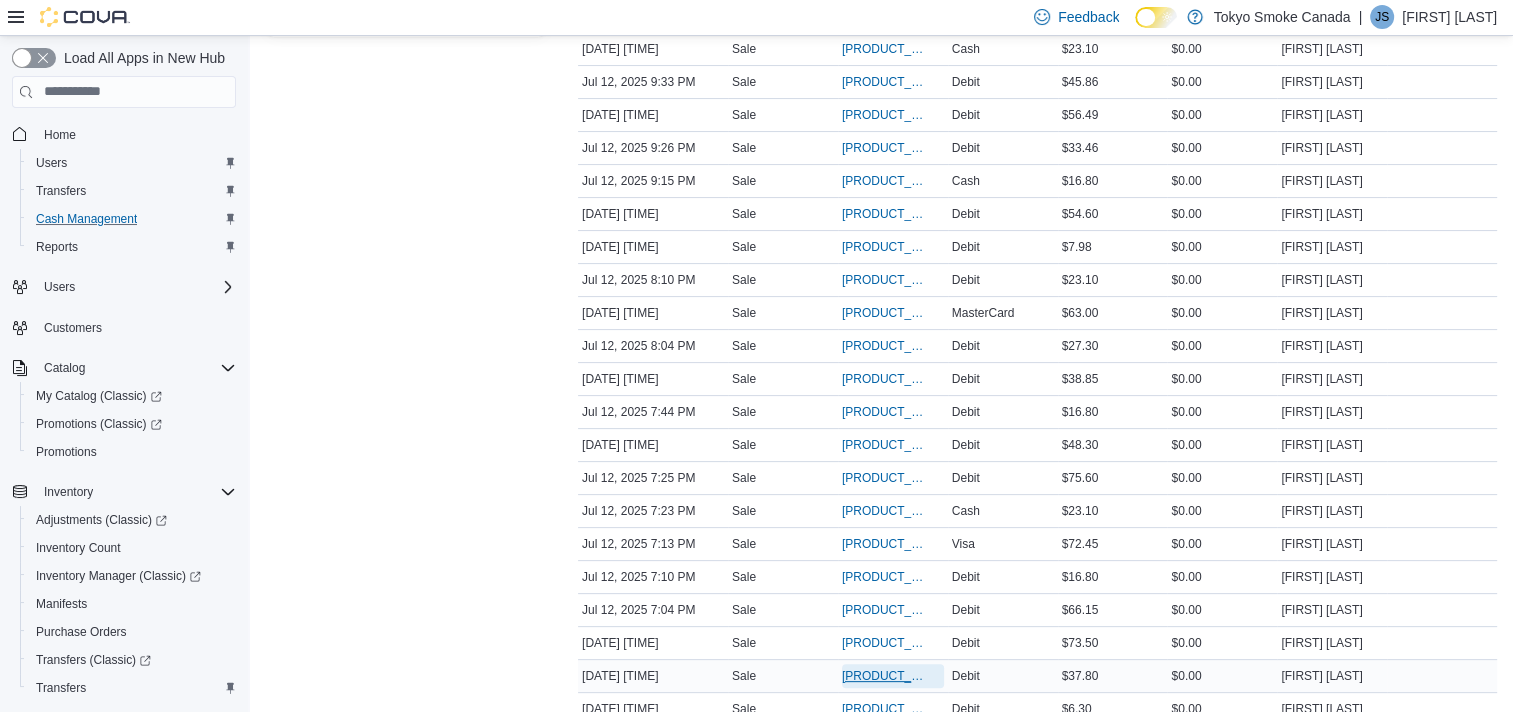 click on "[PRODUCT_CODE]" at bounding box center (883, 676) 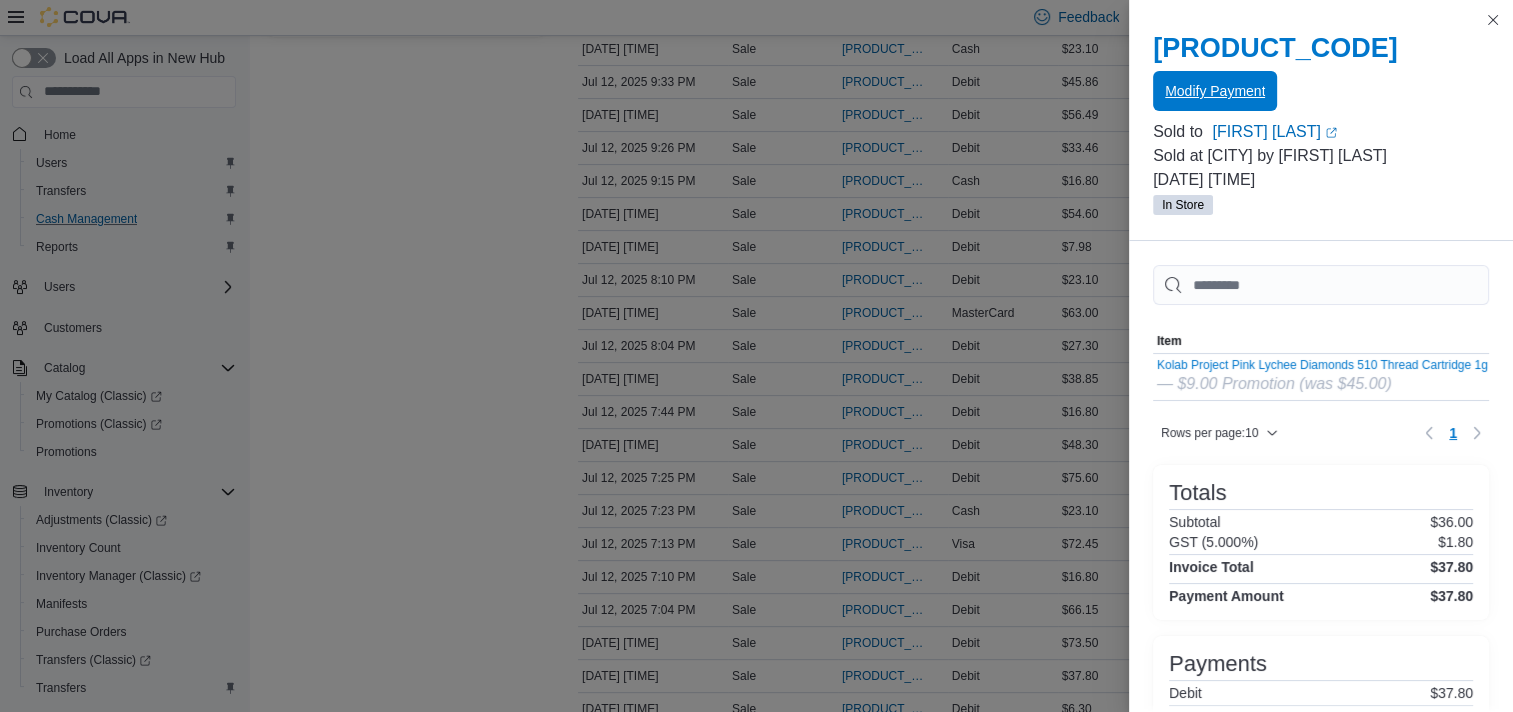 click on "Modify Payment" at bounding box center (1215, 91) 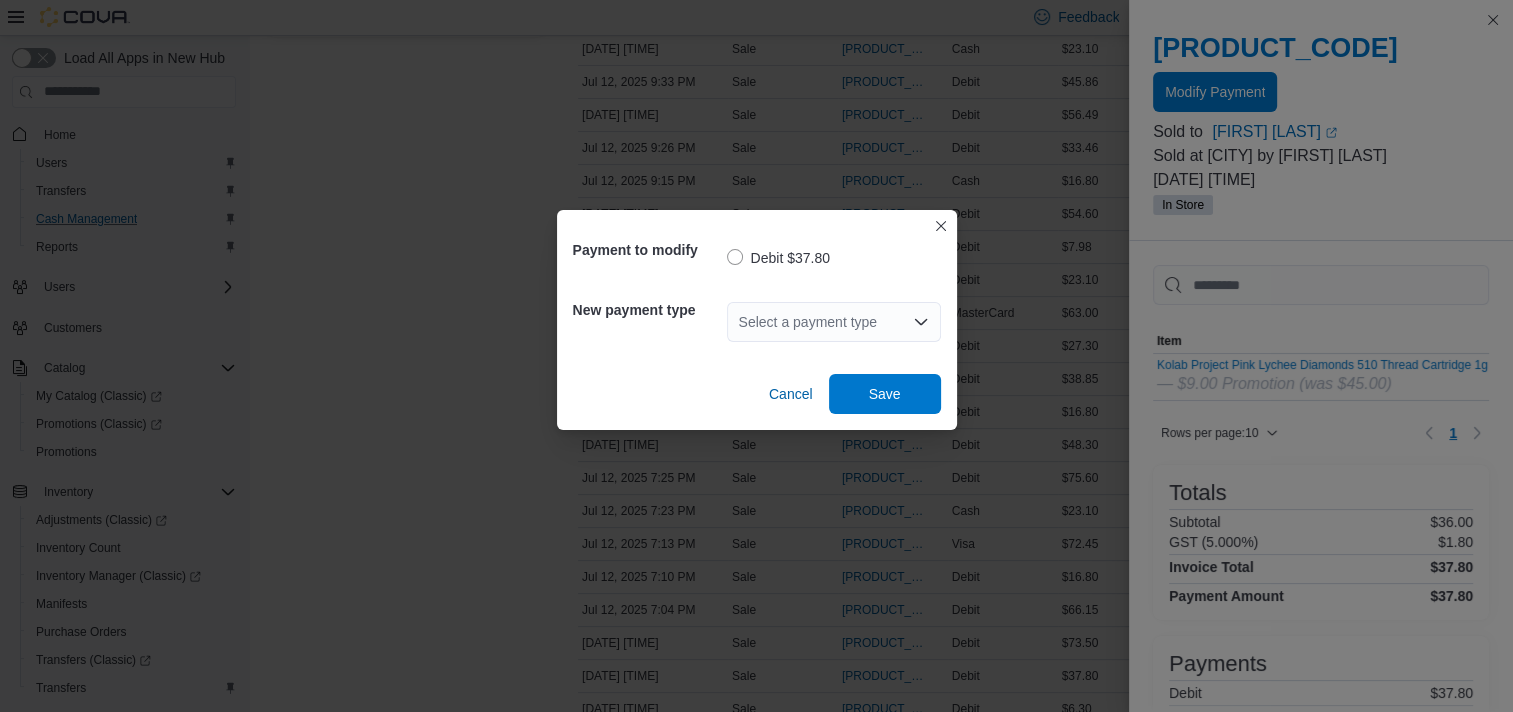 click 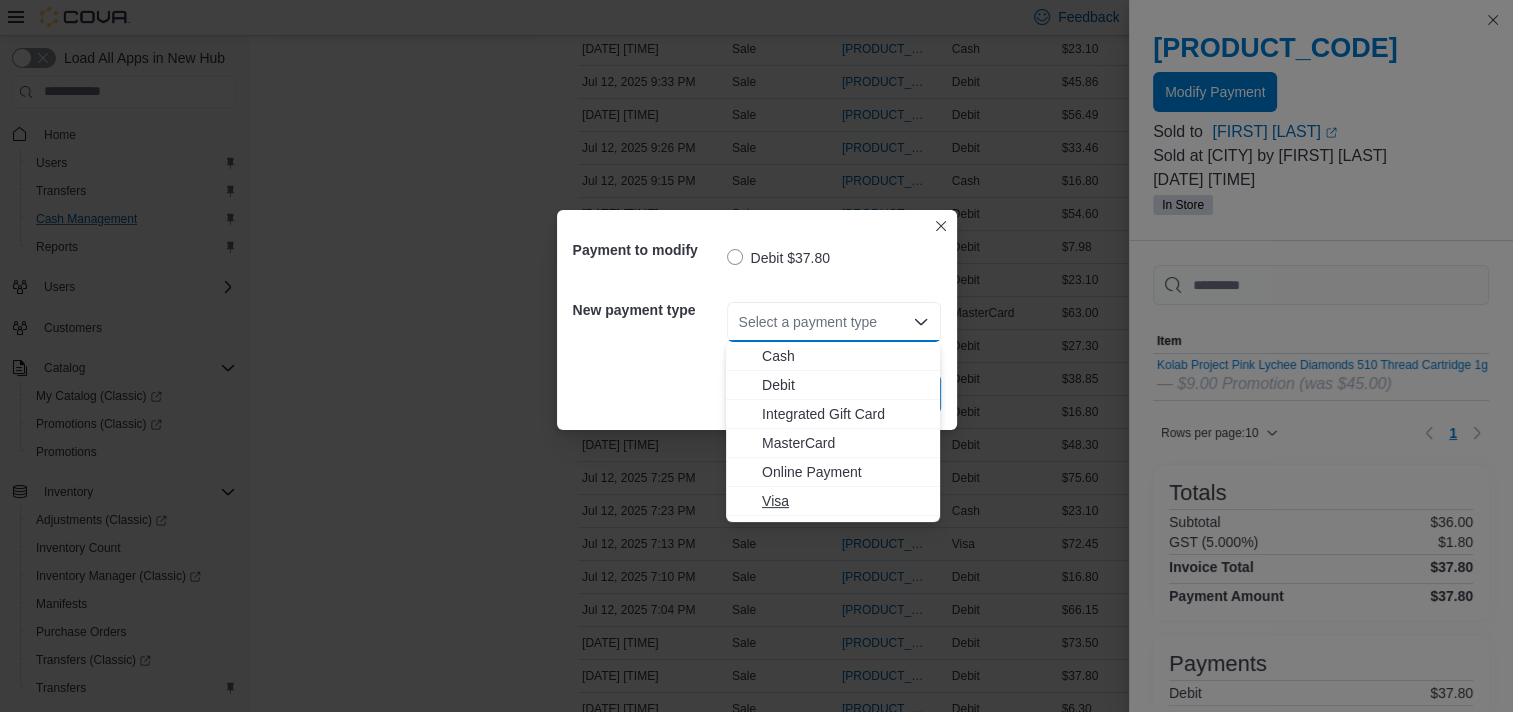 click on "Visa" at bounding box center [845, 501] 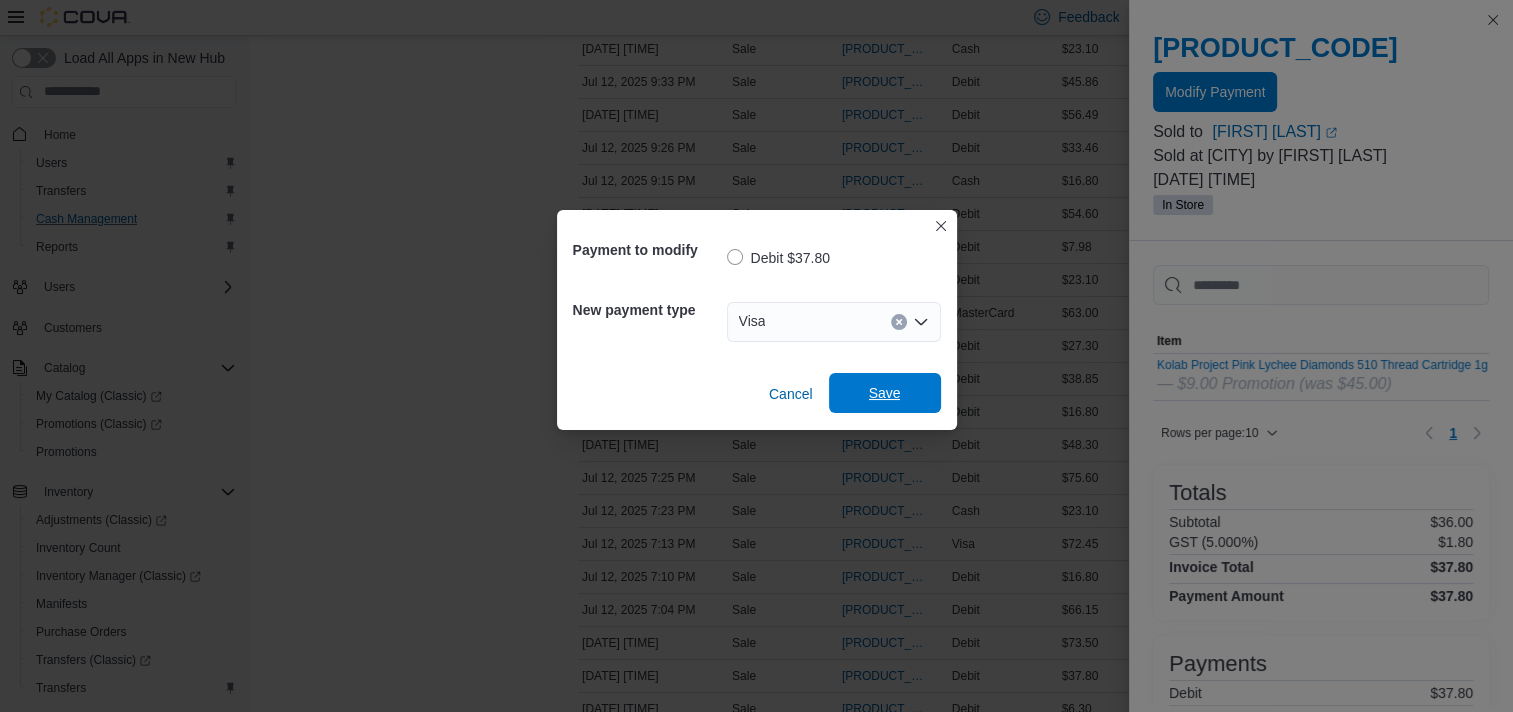 click on "Save" at bounding box center [885, 393] 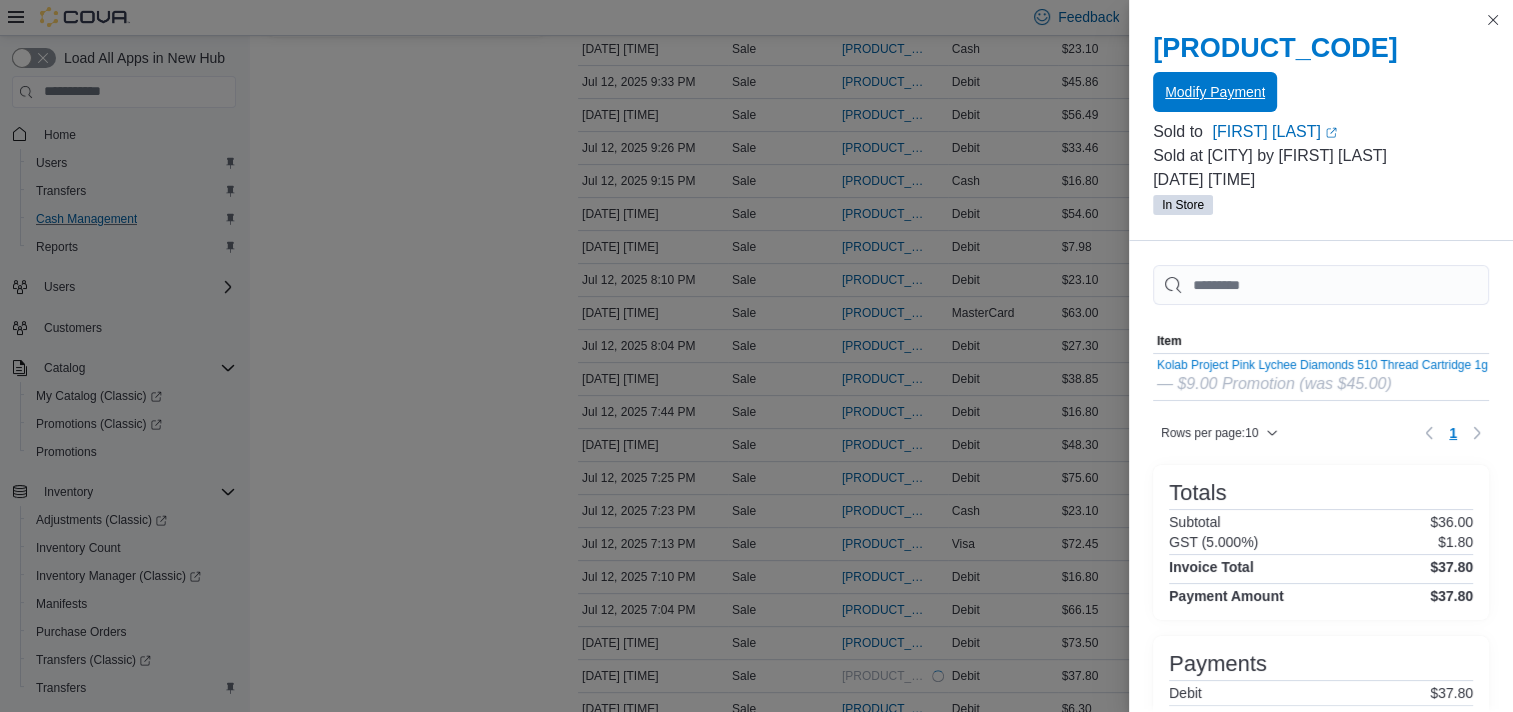 scroll, scrollTop: 0, scrollLeft: 0, axis: both 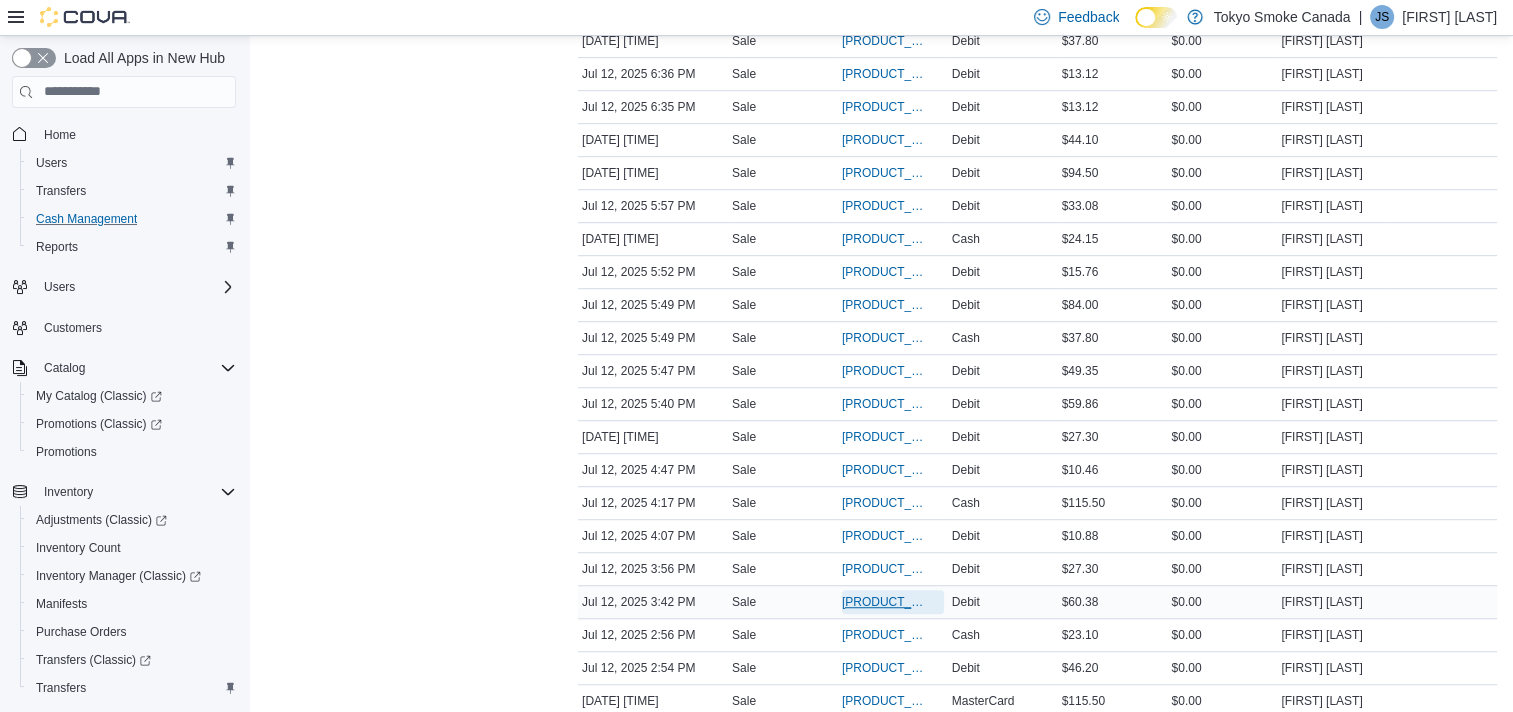 click on "[PRODUCT_CODE]" at bounding box center (883, 602) 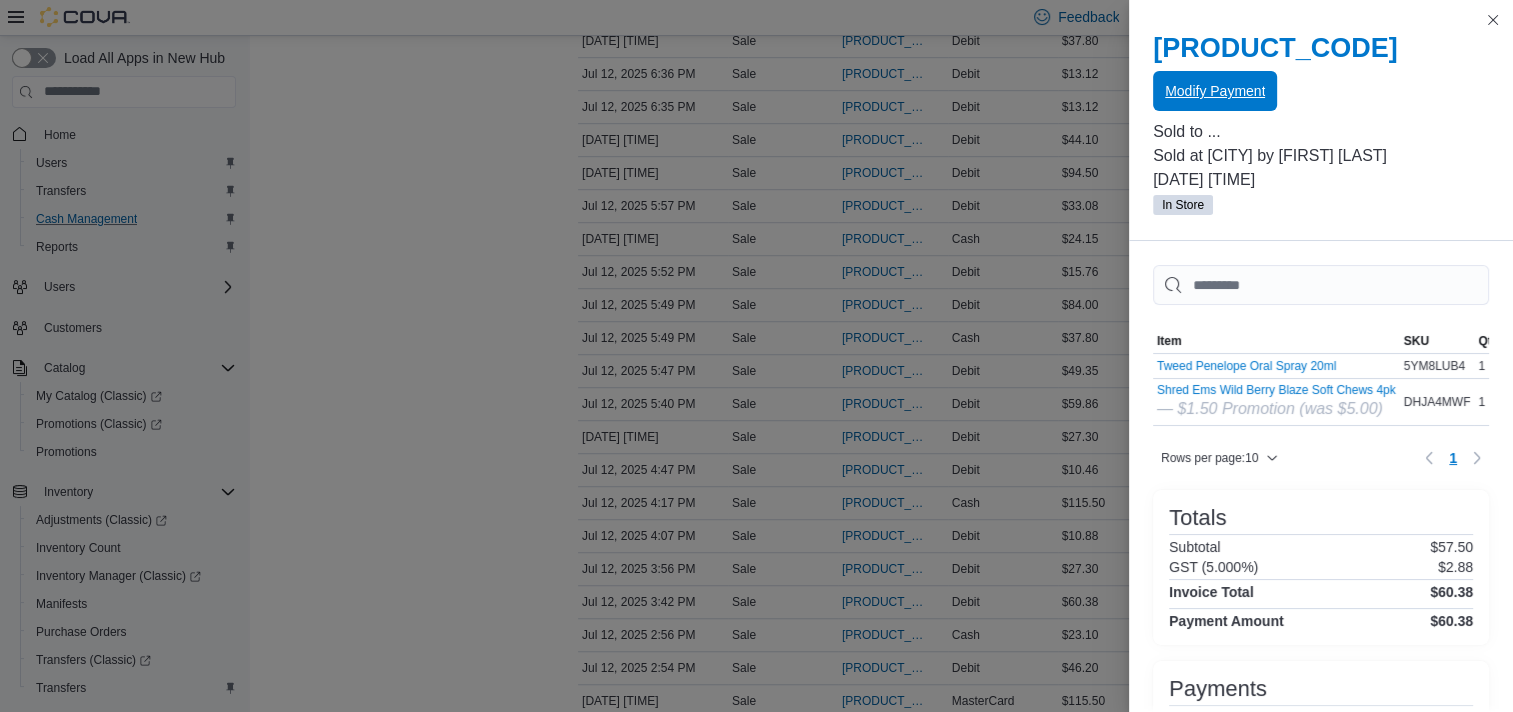 click on "Modify Payment" at bounding box center [1215, 91] 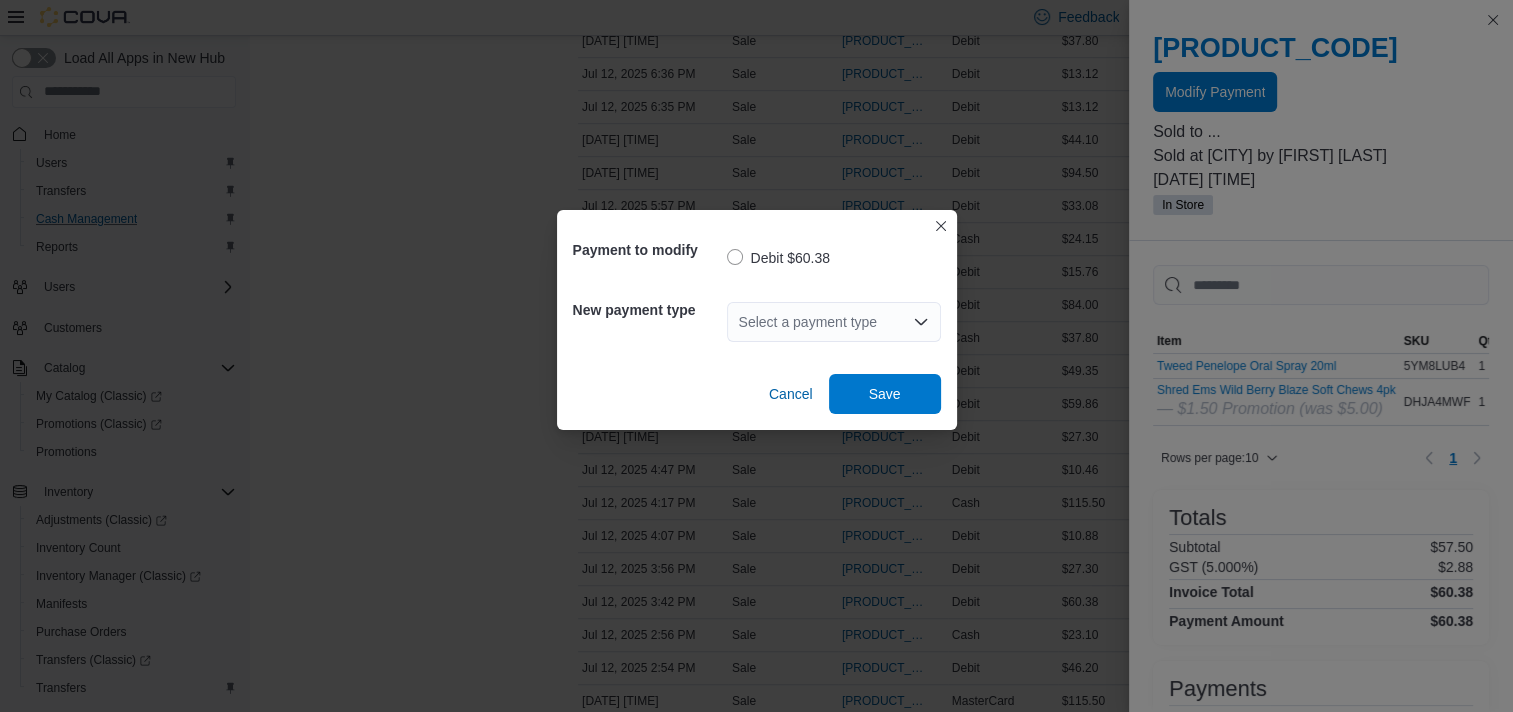 click 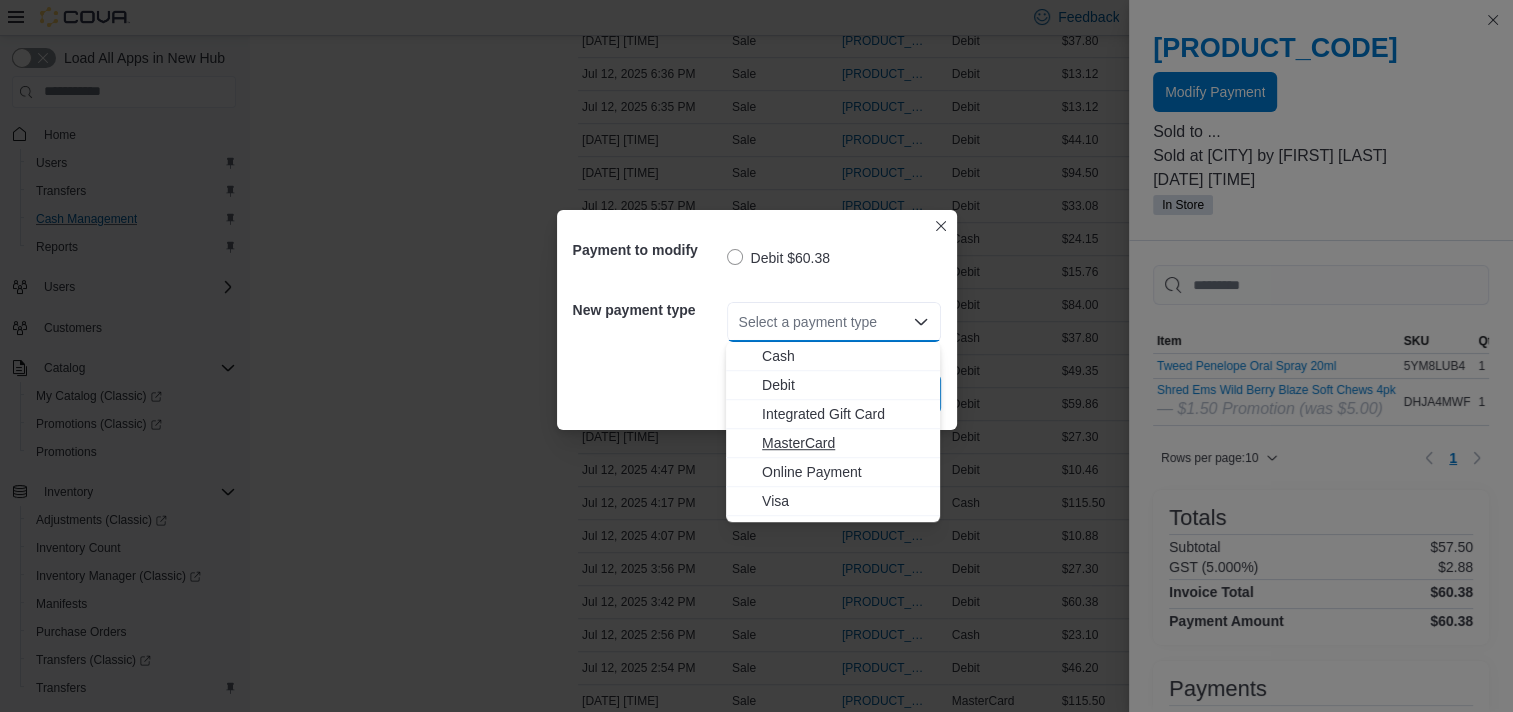 click on "MasterCard" at bounding box center [845, 443] 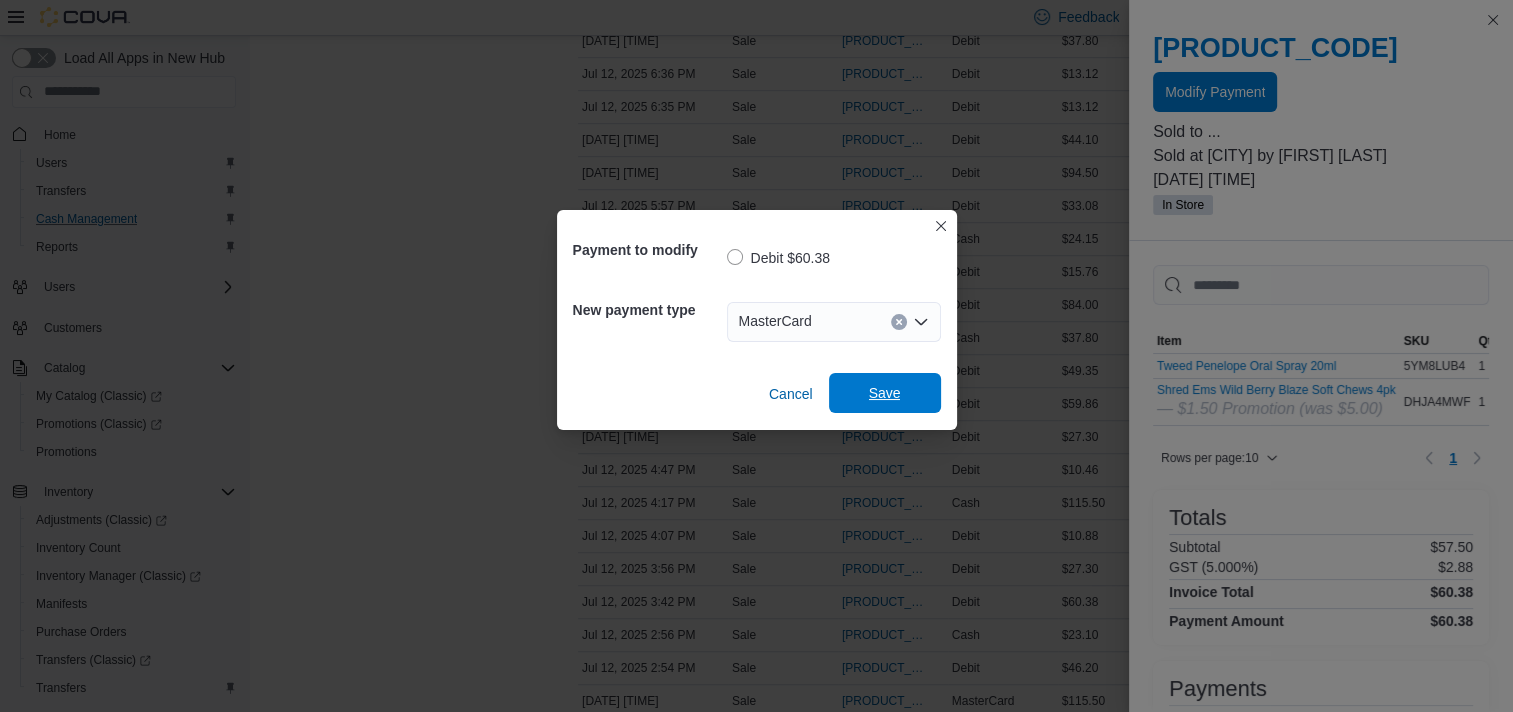 click on "Save" at bounding box center (885, 393) 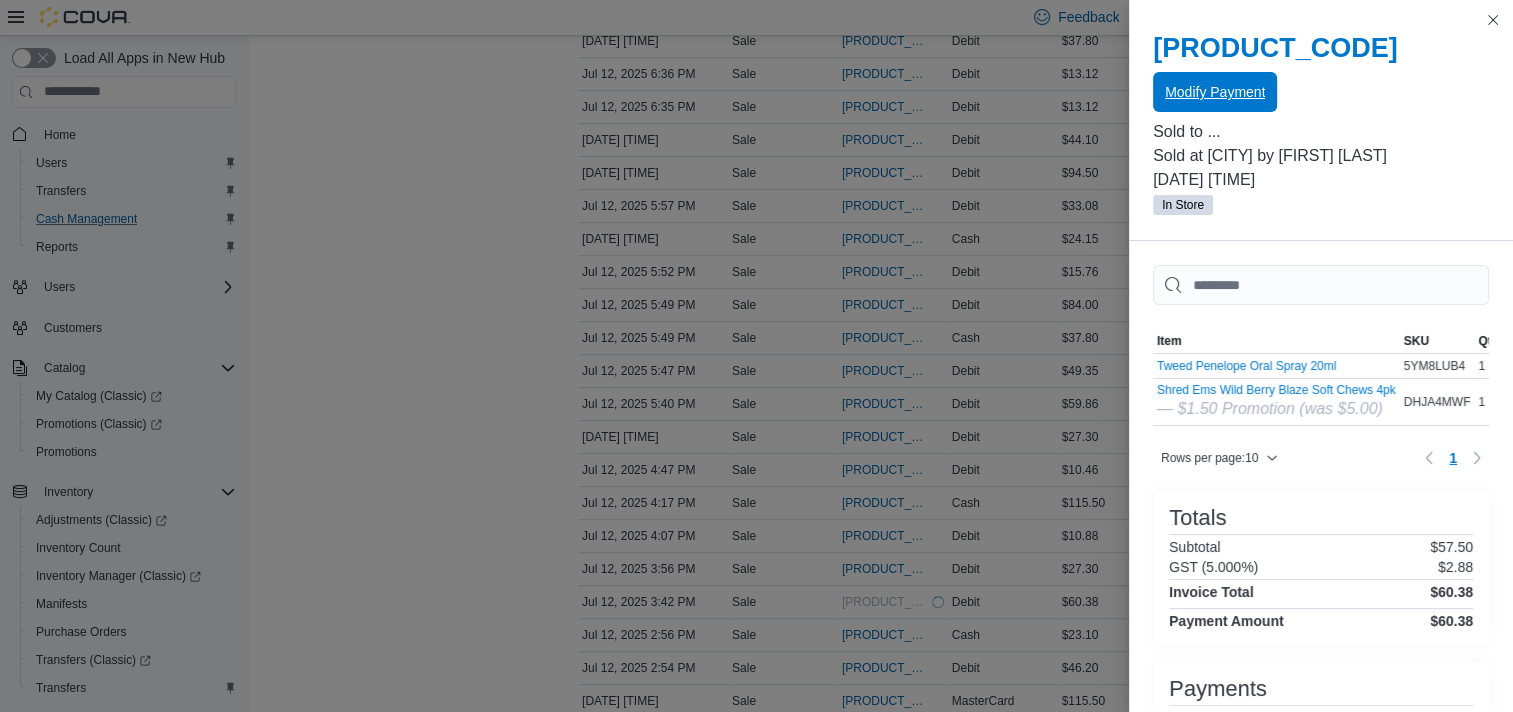 scroll, scrollTop: 0, scrollLeft: 0, axis: both 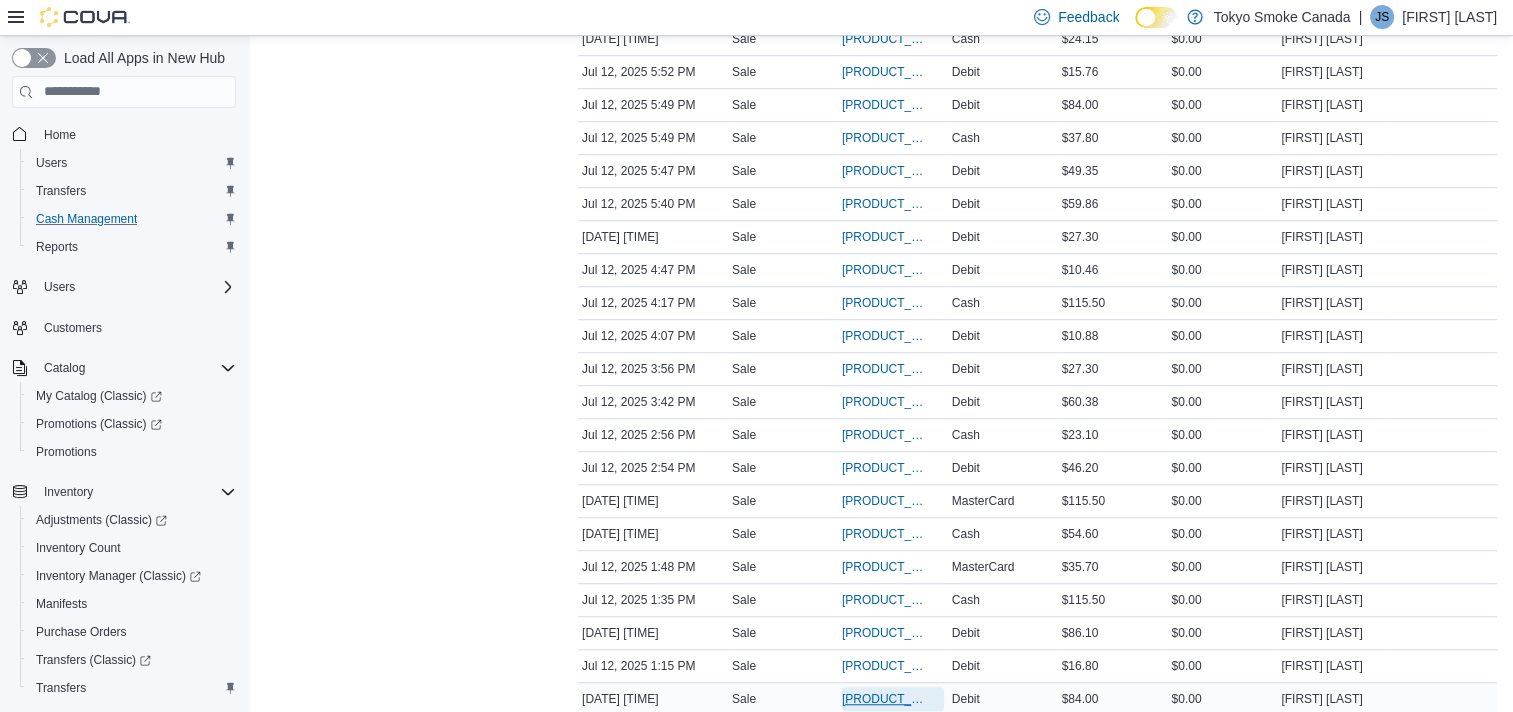 click on "[PRODUCT_CODE]" at bounding box center [893, 699] 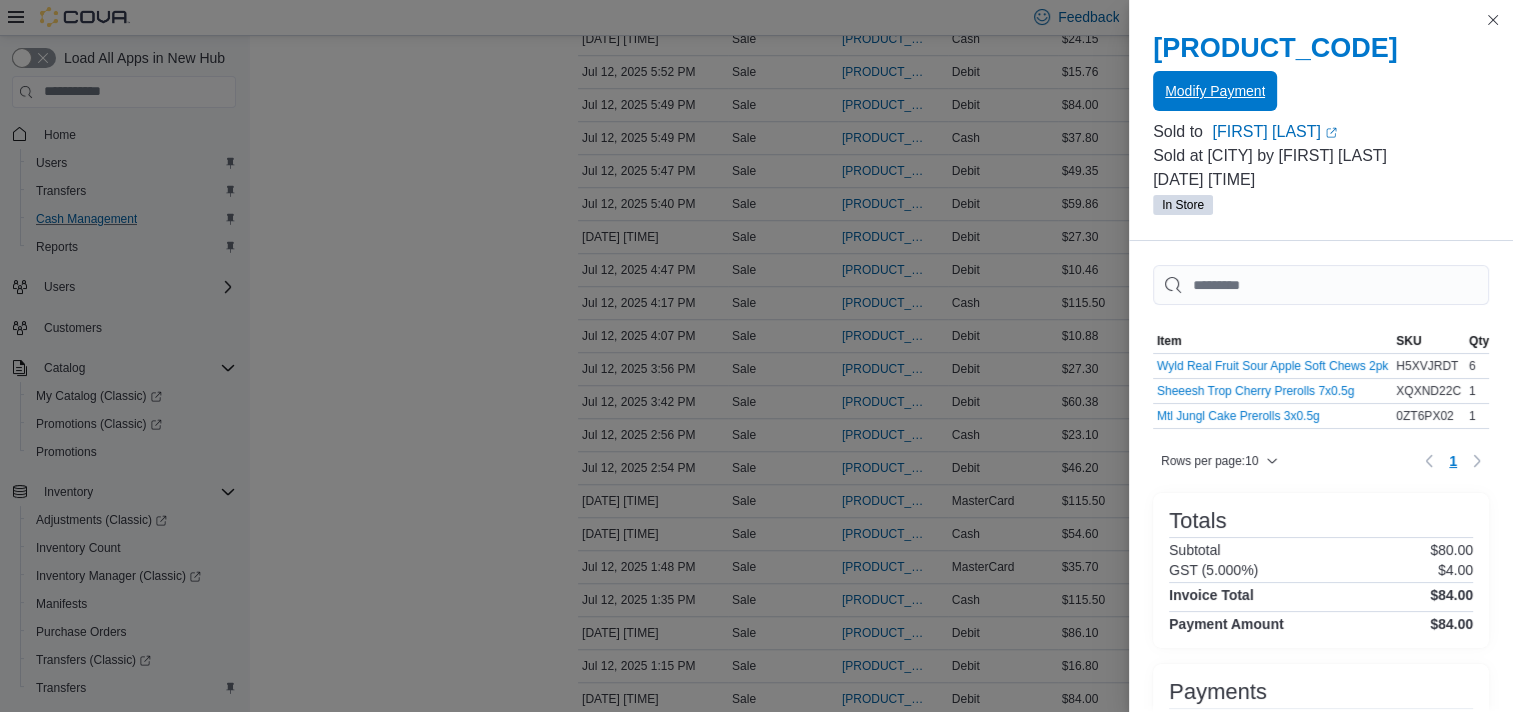 click on "Modify Payment" at bounding box center (1215, 91) 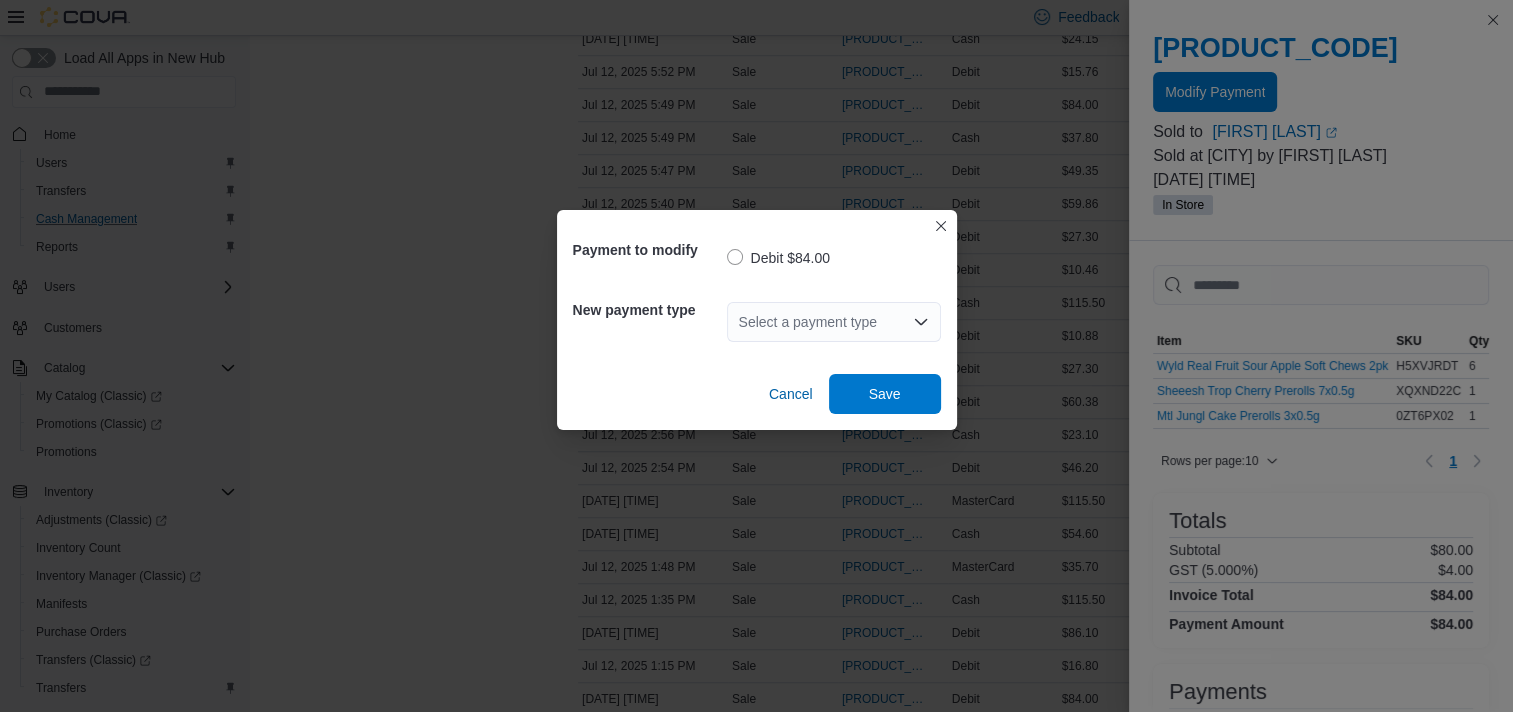 click 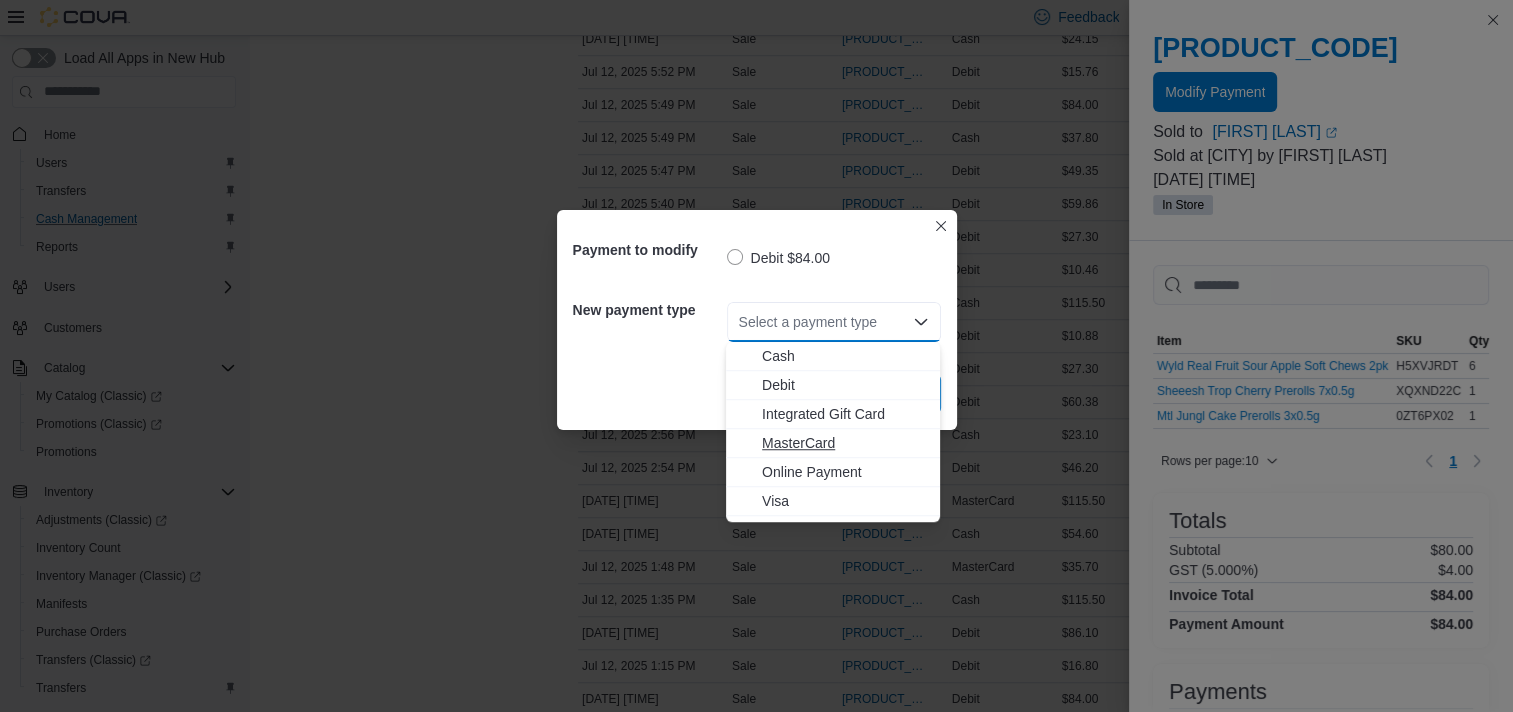 click on "MasterCard" at bounding box center [845, 443] 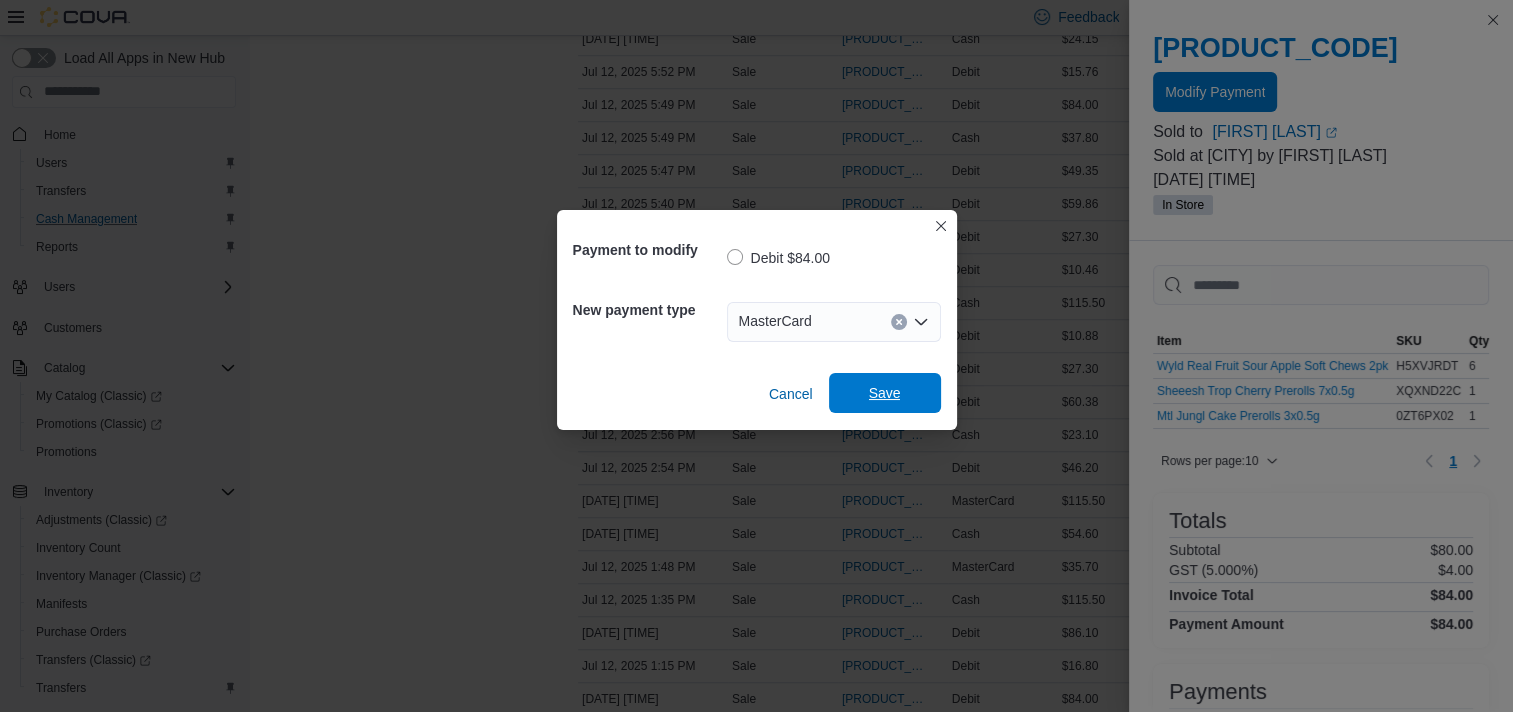 click on "Save" at bounding box center (885, 393) 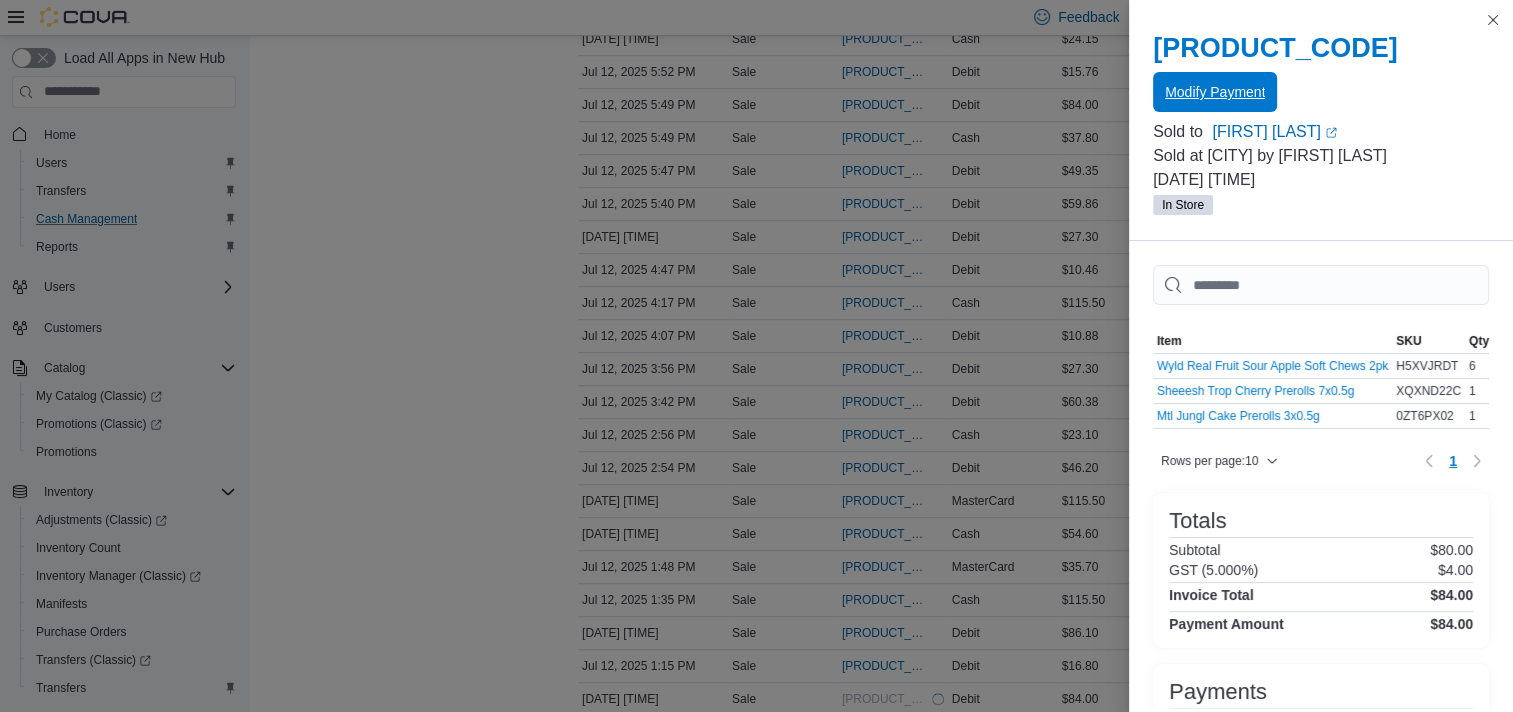 scroll, scrollTop: 0, scrollLeft: 0, axis: both 